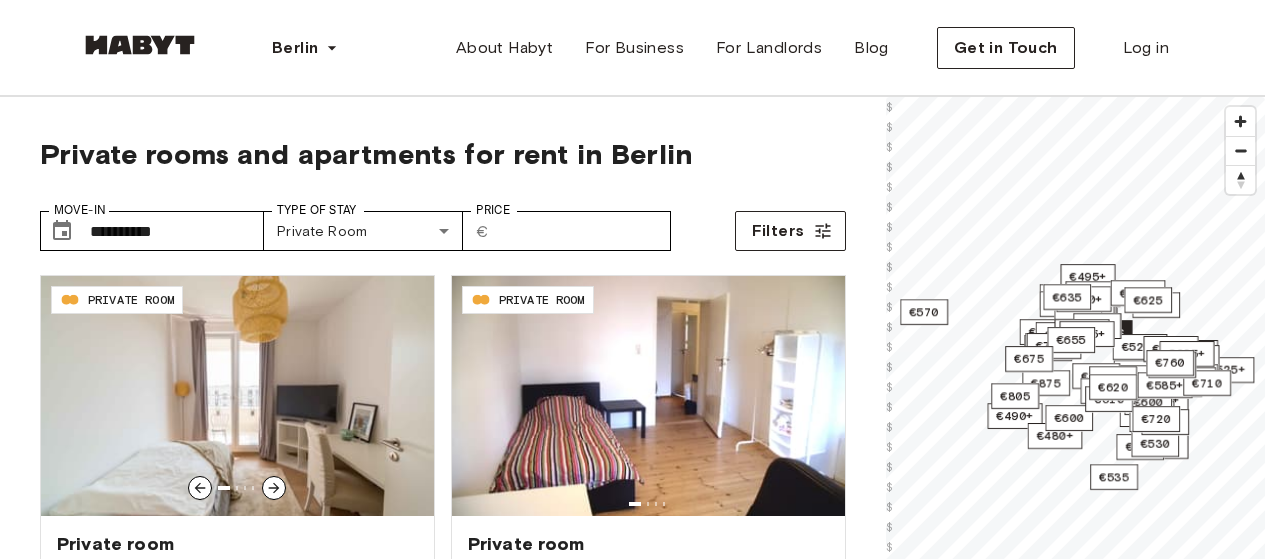 scroll, scrollTop: 0, scrollLeft: 0, axis: both 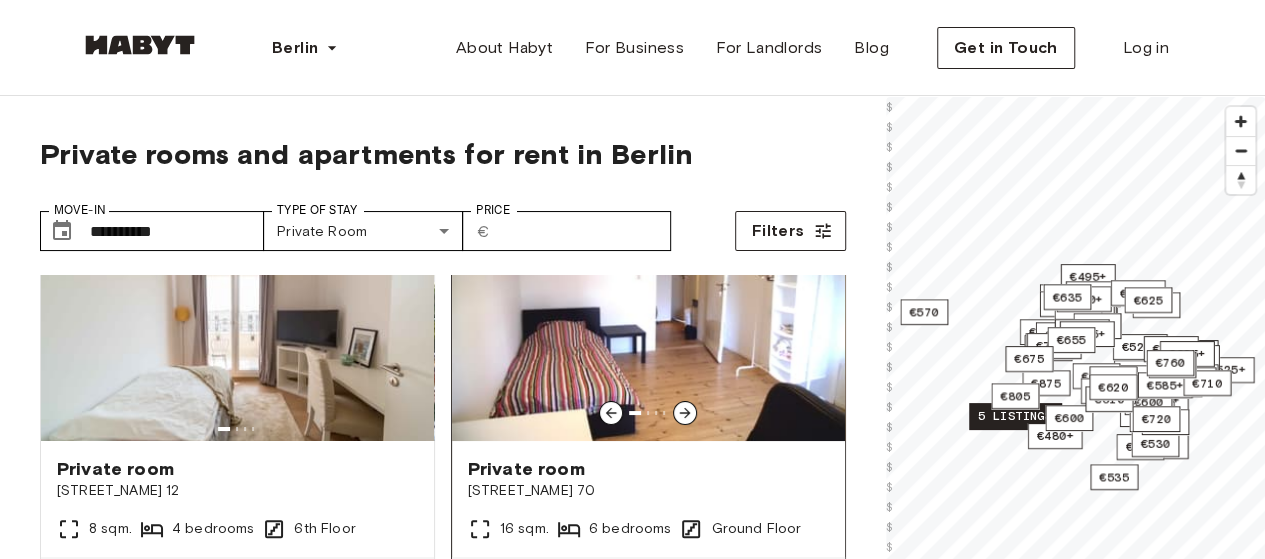 click at bounding box center [648, 321] 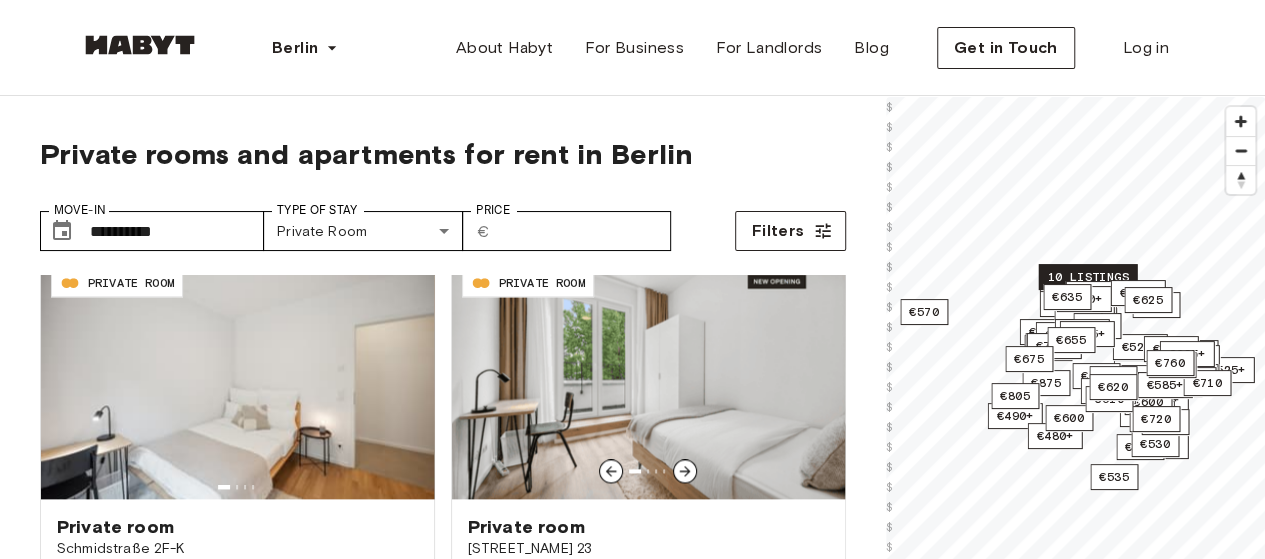 scroll, scrollTop: 1365, scrollLeft: 0, axis: vertical 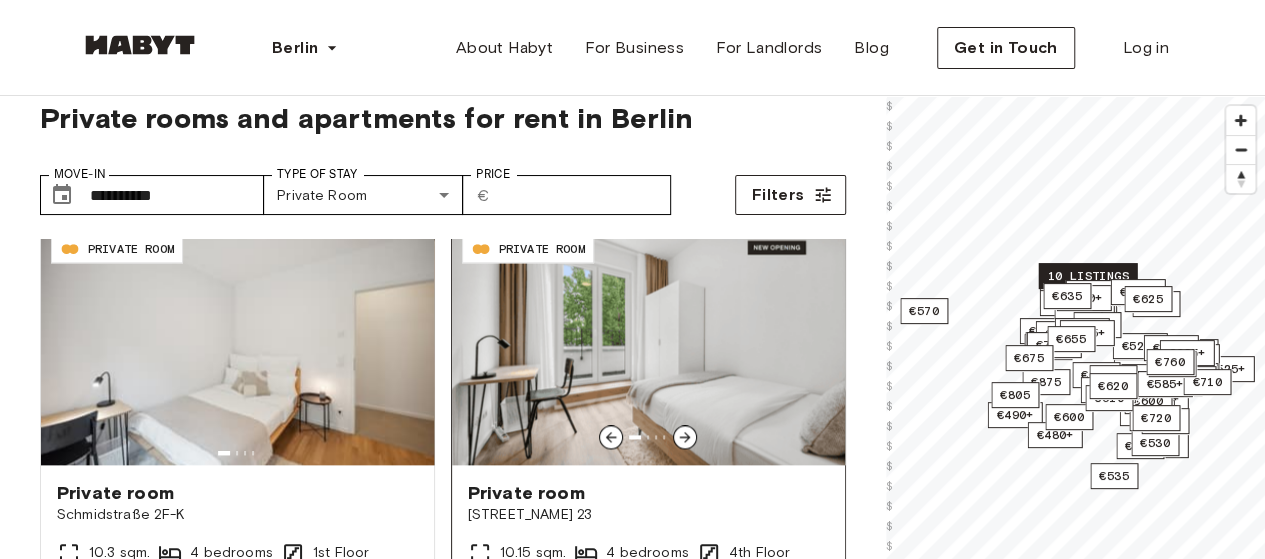 click at bounding box center (648, 345) 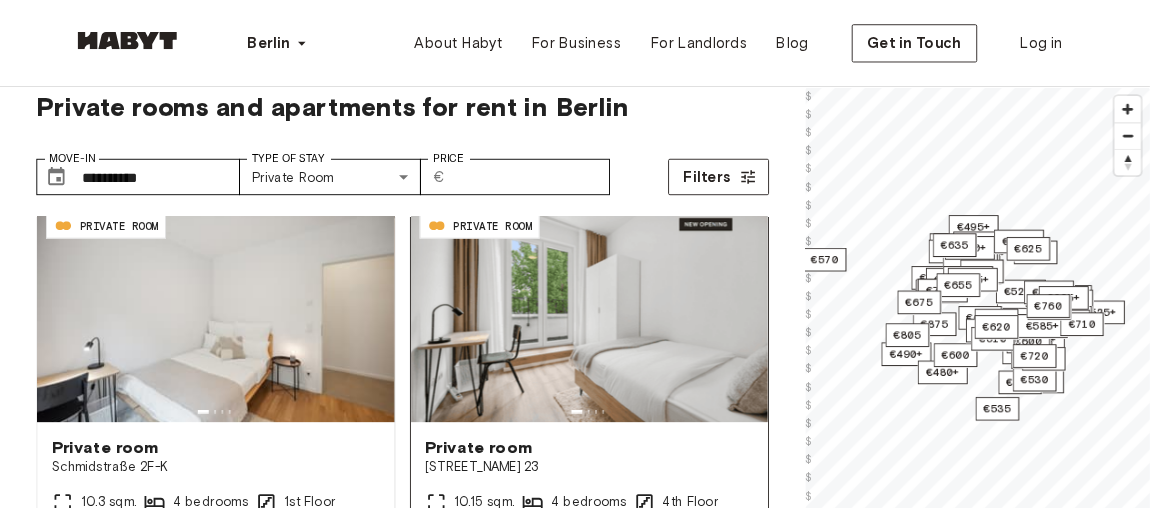 scroll, scrollTop: 35, scrollLeft: 0, axis: vertical 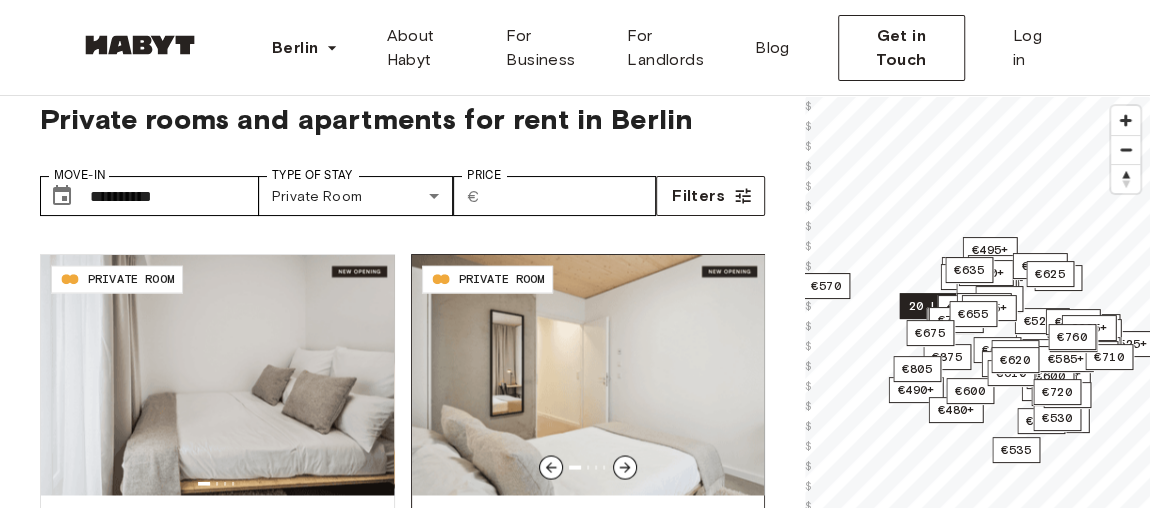click at bounding box center (588, 375) 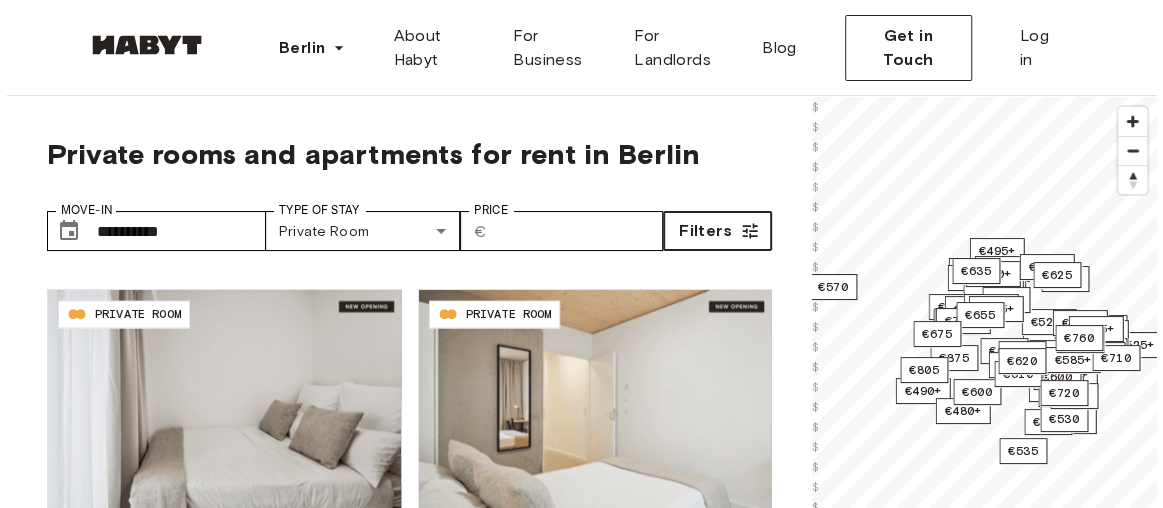 scroll, scrollTop: 34, scrollLeft: 0, axis: vertical 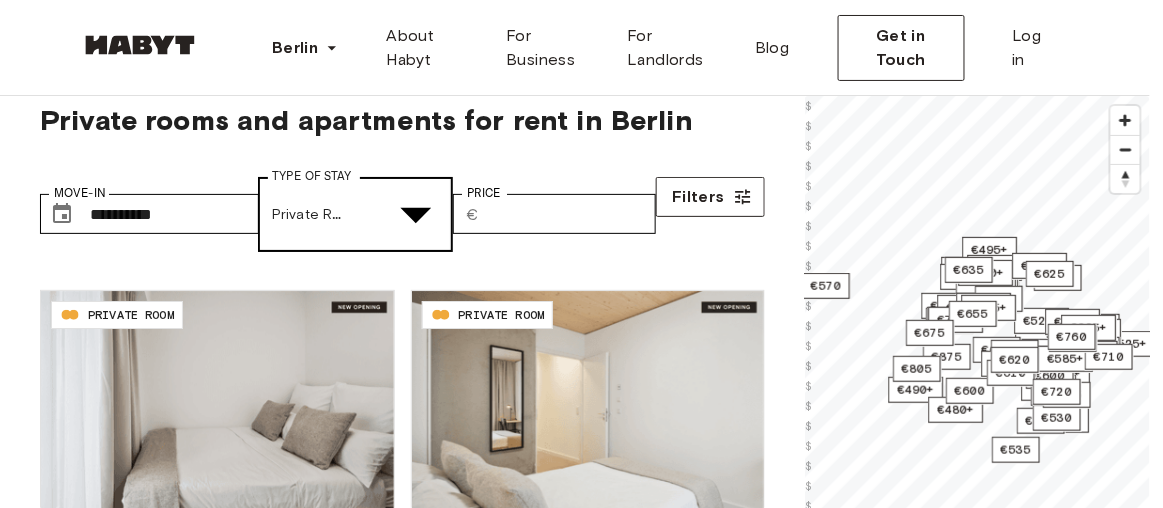 click on "**********" at bounding box center (581, 2552) 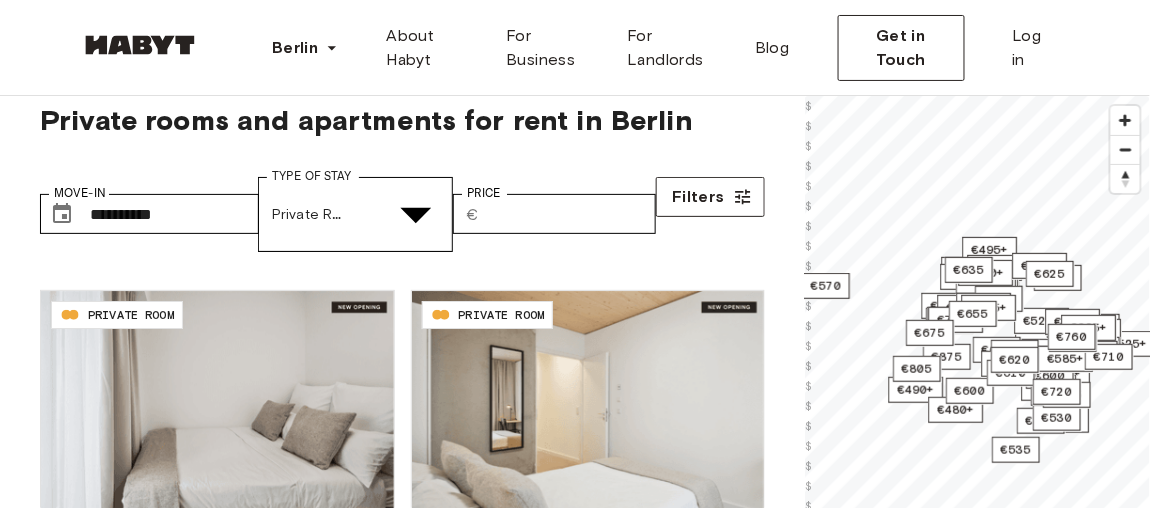 click on "Private Room" at bounding box center [595, 4866] 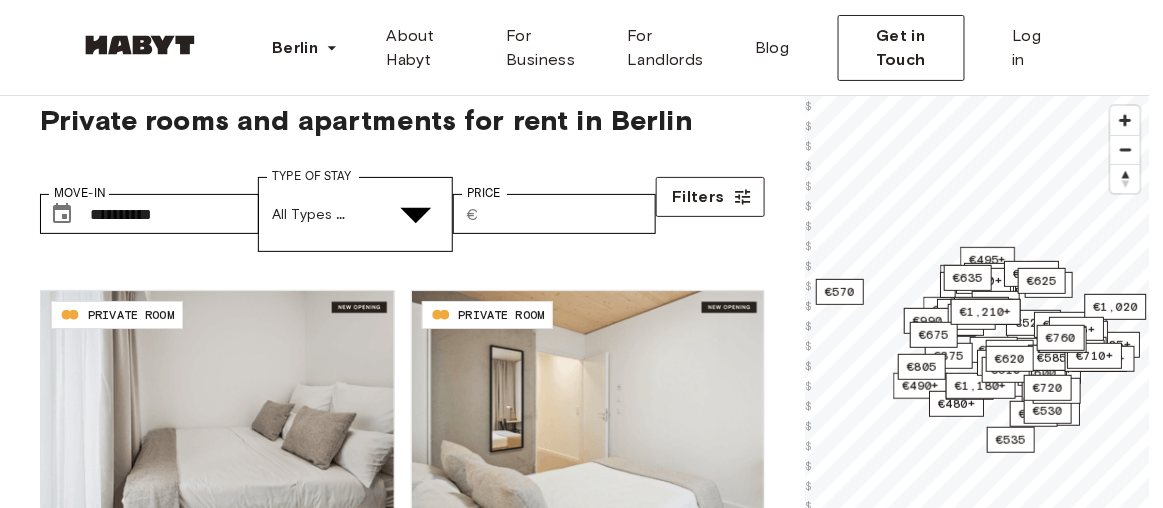 click at bounding box center [52, 4906] 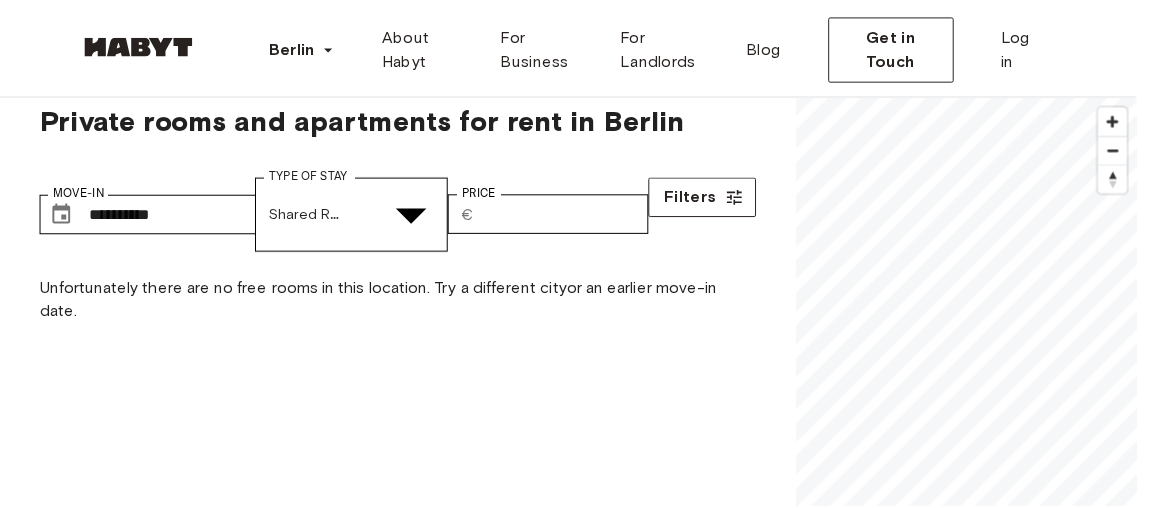 scroll, scrollTop: 0, scrollLeft: 0, axis: both 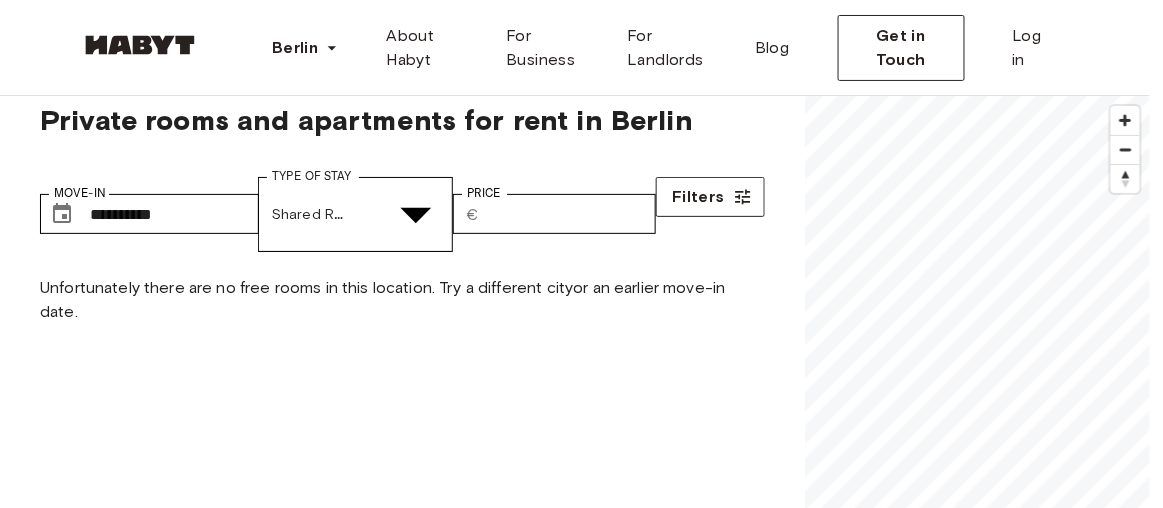 click on "Private Room" at bounding box center (595, 4866) 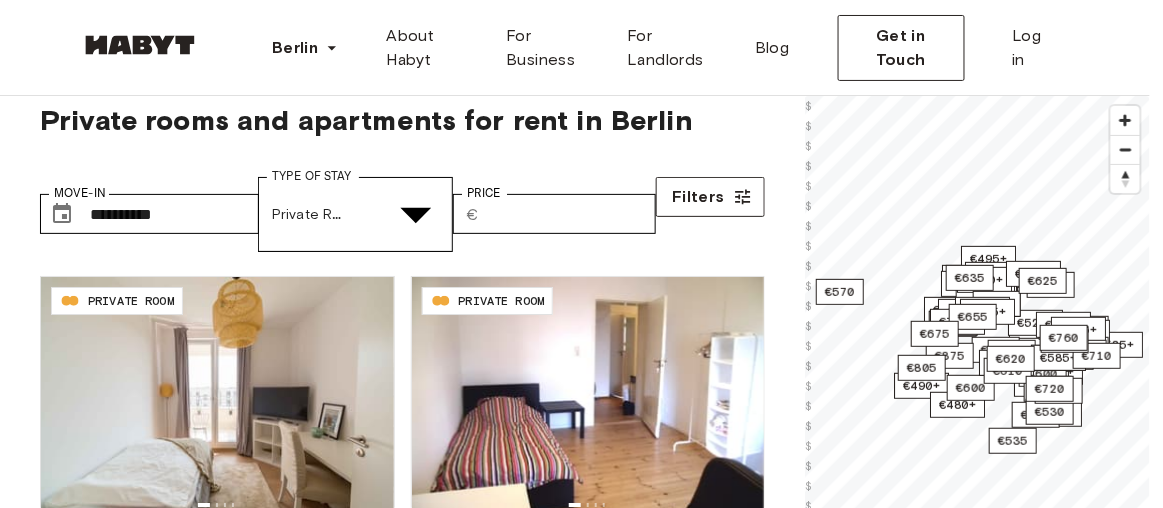 click at bounding box center [52, 4906] 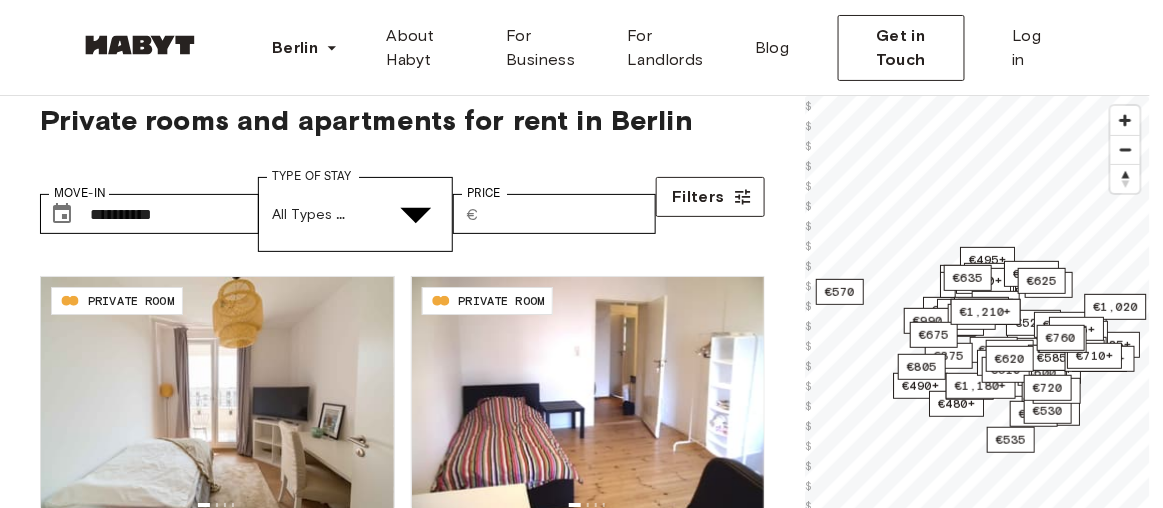 click at bounding box center [52, 5080] 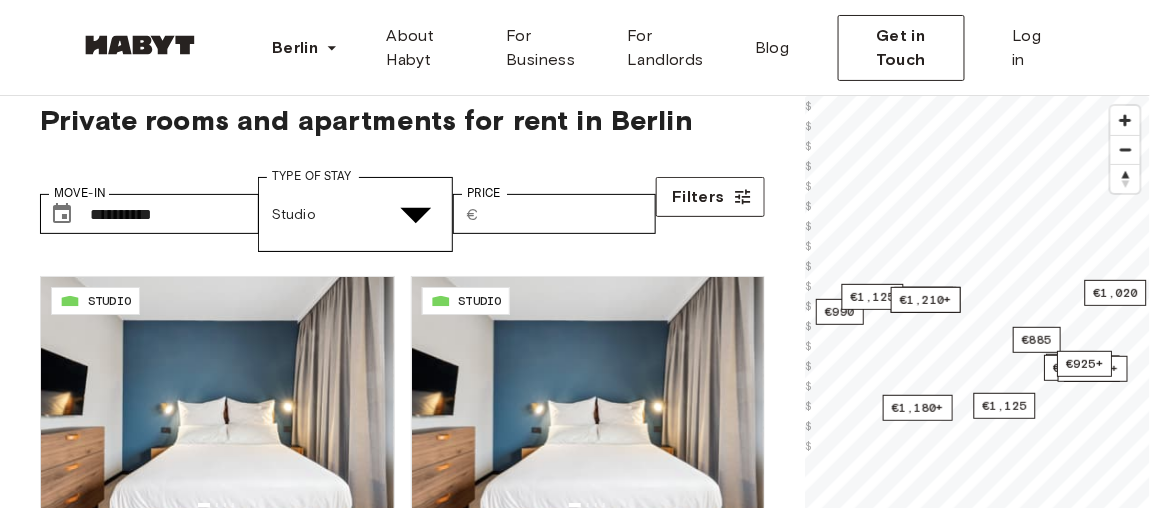 click at bounding box center [575, 4767] 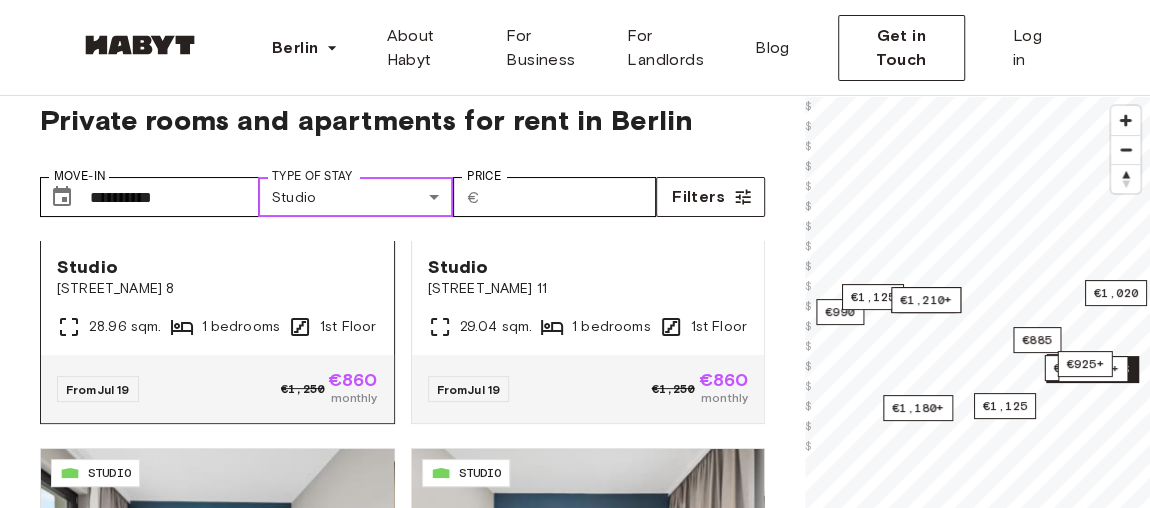 scroll, scrollTop: 243, scrollLeft: 0, axis: vertical 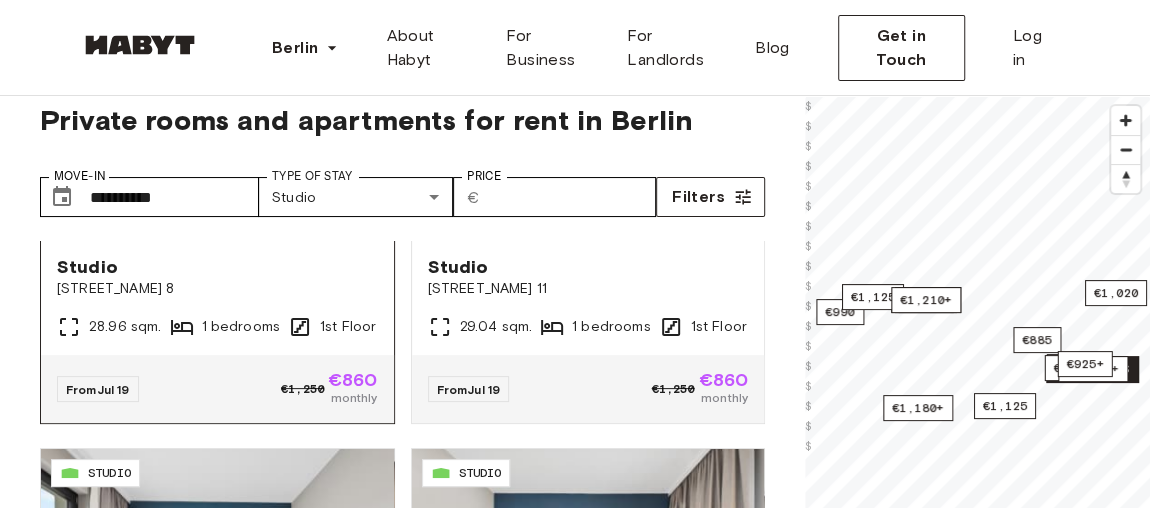 click on "€860" at bounding box center [353, 380] 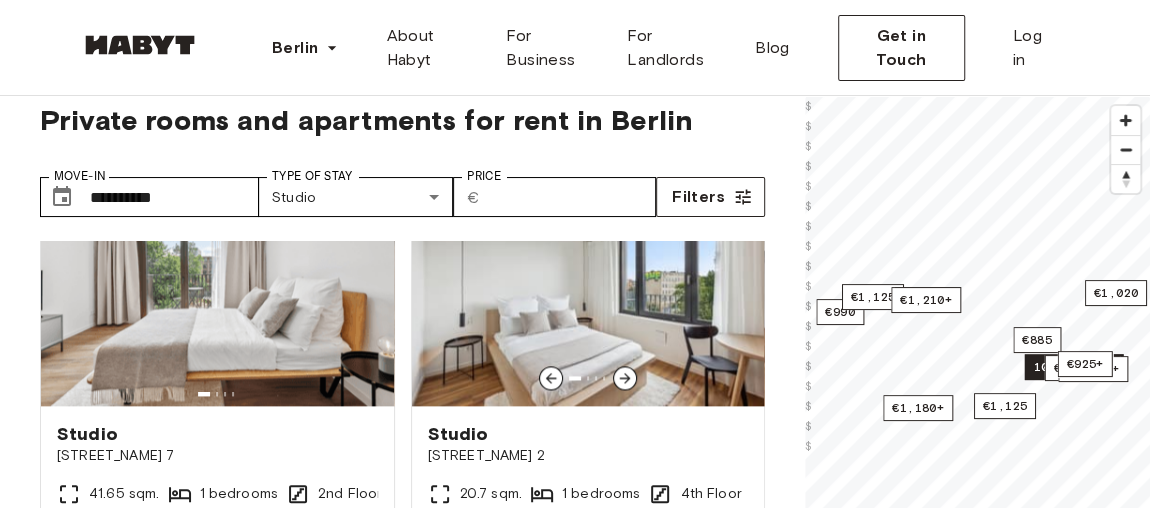 scroll, scrollTop: 1425, scrollLeft: 0, axis: vertical 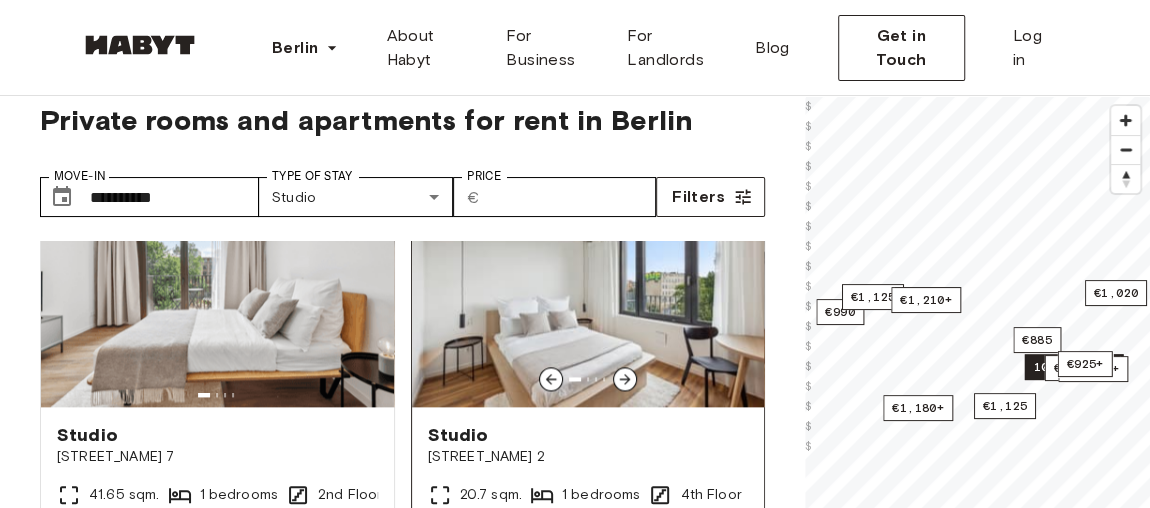 click at bounding box center [588, 287] 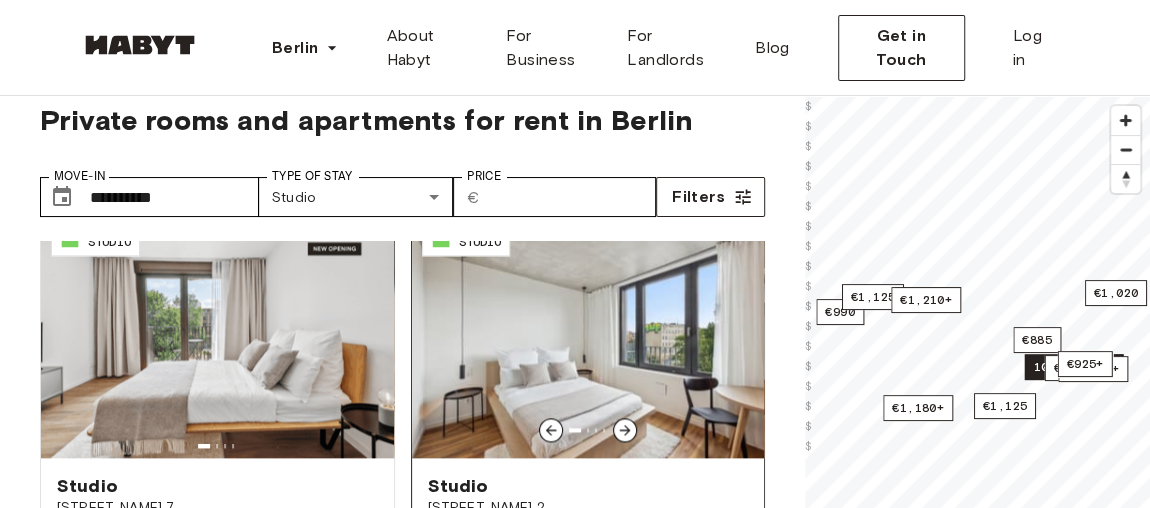scroll, scrollTop: 1338, scrollLeft: 0, axis: vertical 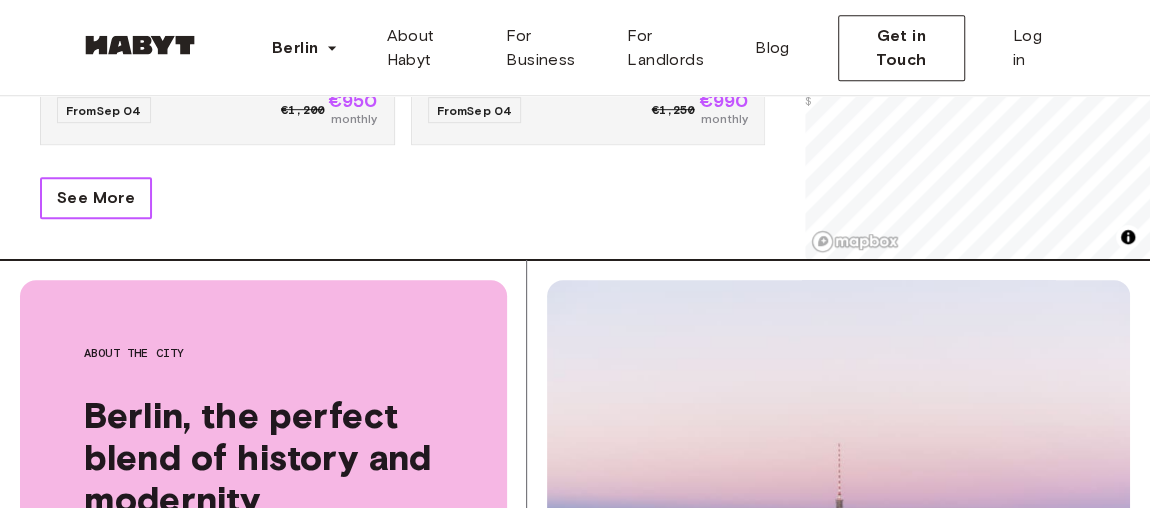 click on "See More" at bounding box center [96, 198] 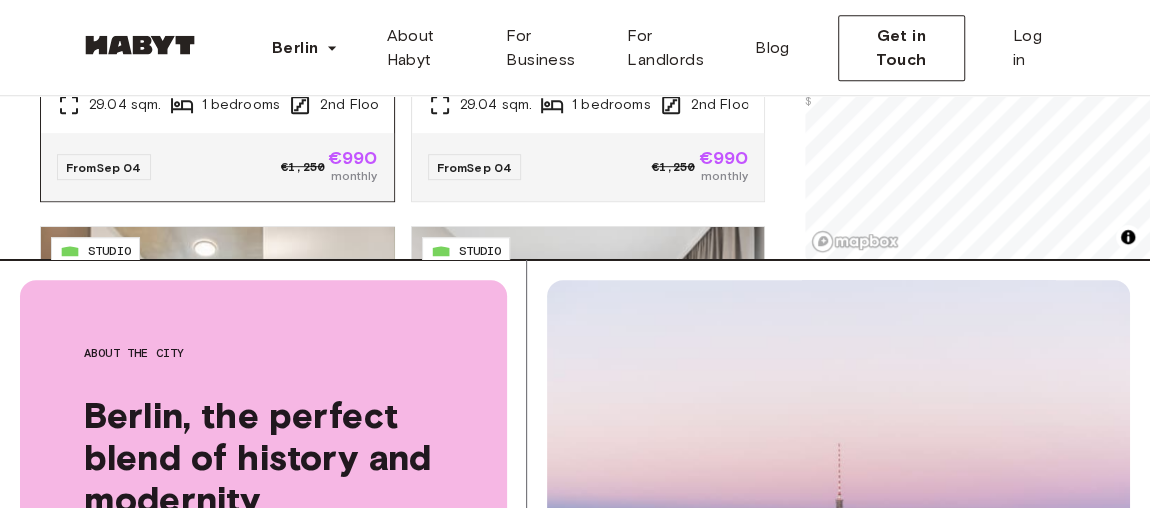 scroll, scrollTop: 4475, scrollLeft: 0, axis: vertical 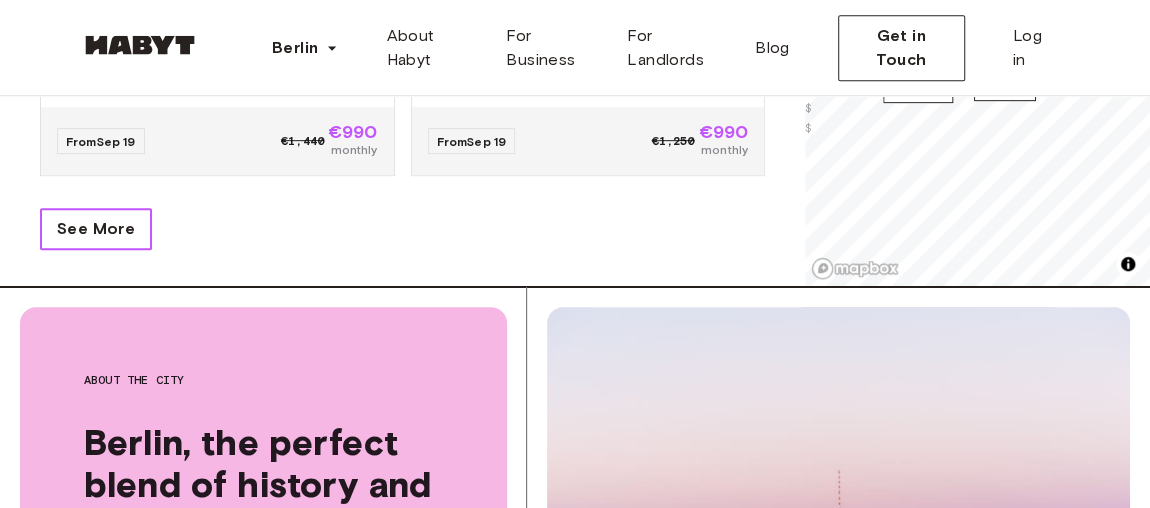 click on "See More" at bounding box center [96, 229] 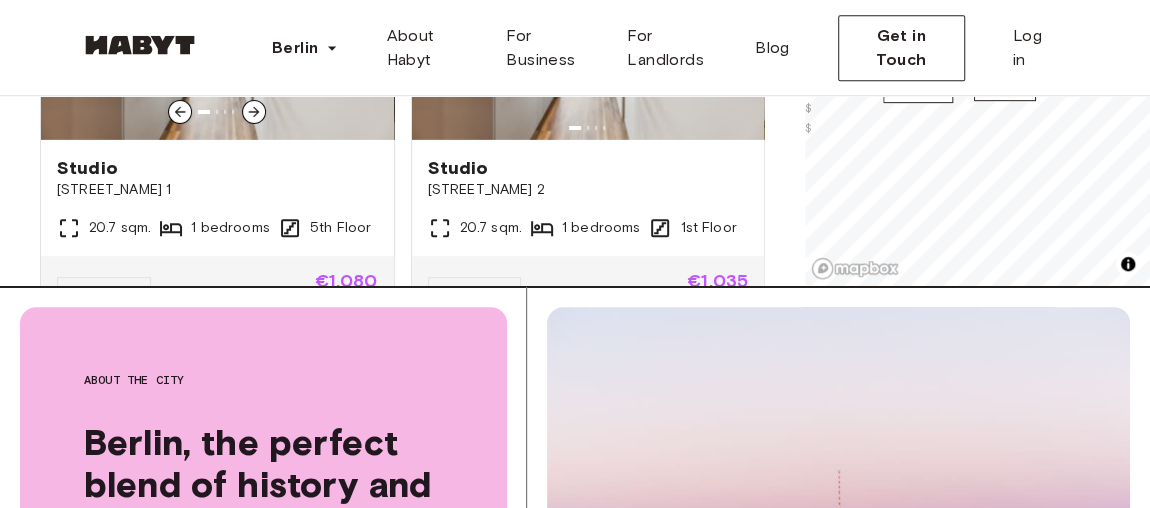 scroll, scrollTop: 10682, scrollLeft: 0, axis: vertical 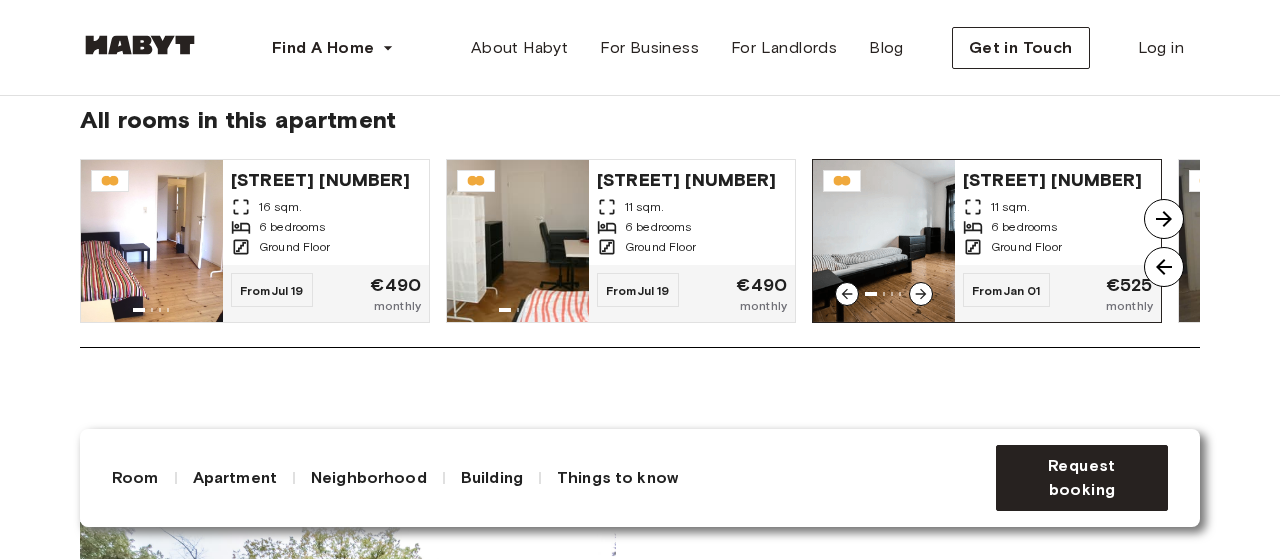 click 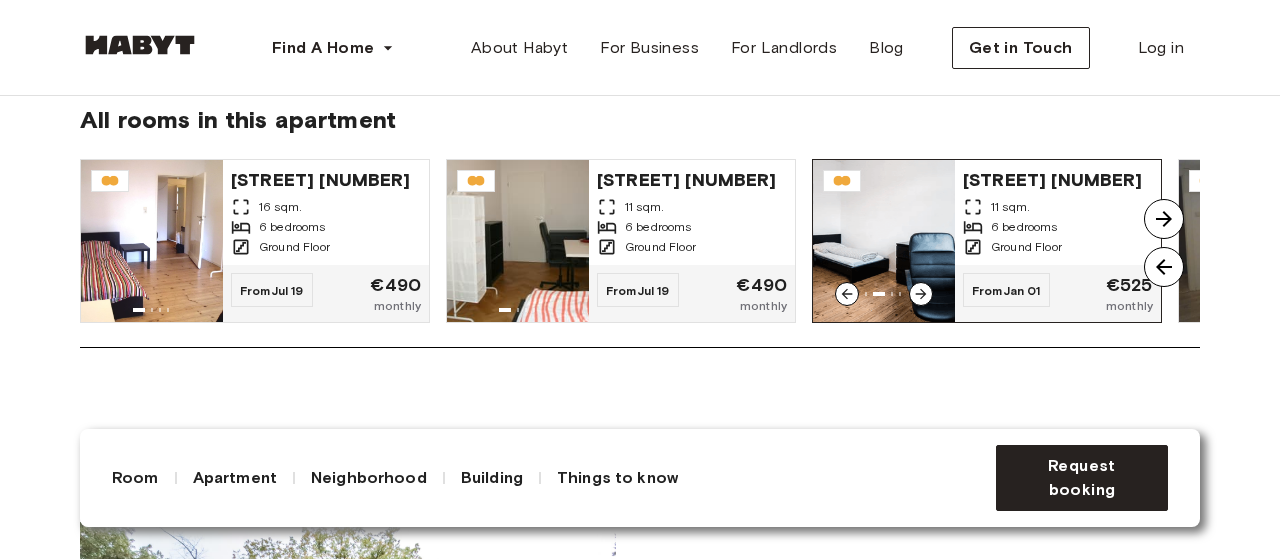 click 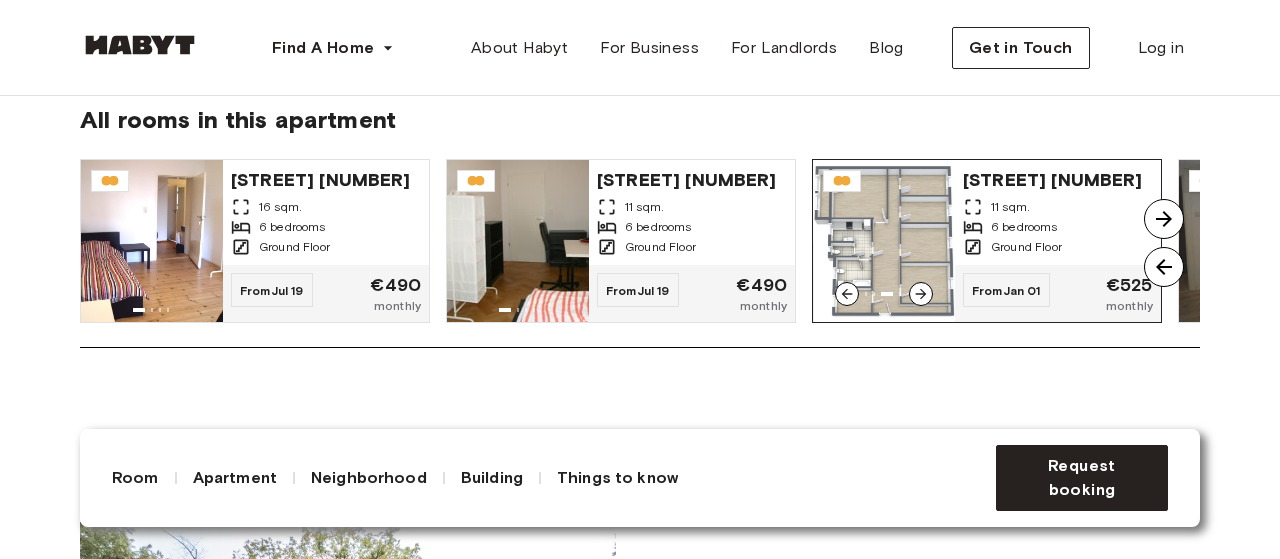 click 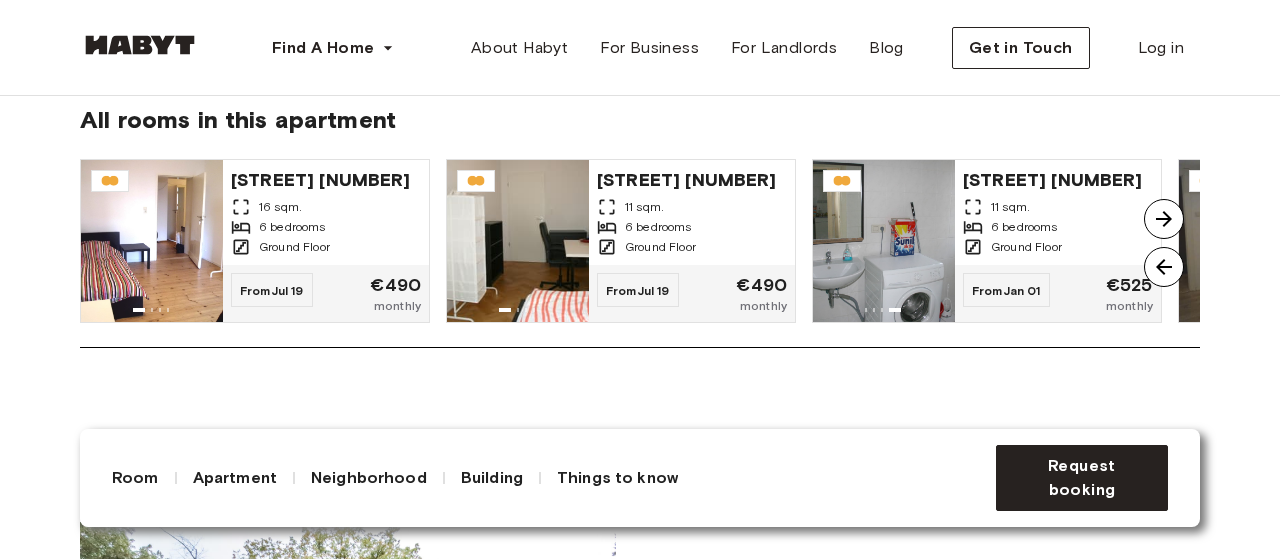 click at bounding box center (1164, 267) 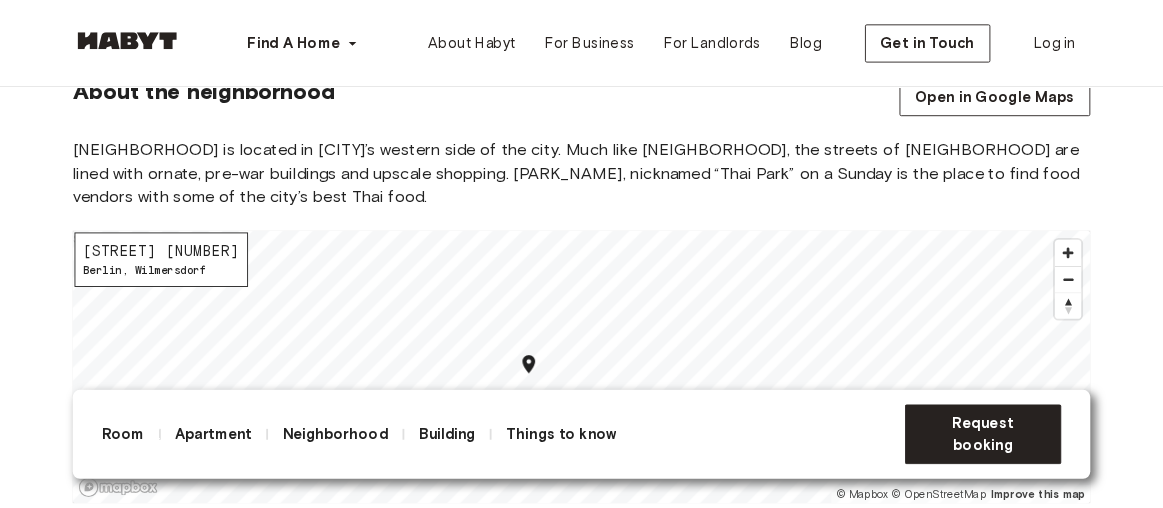 scroll, scrollTop: 2485, scrollLeft: 0, axis: vertical 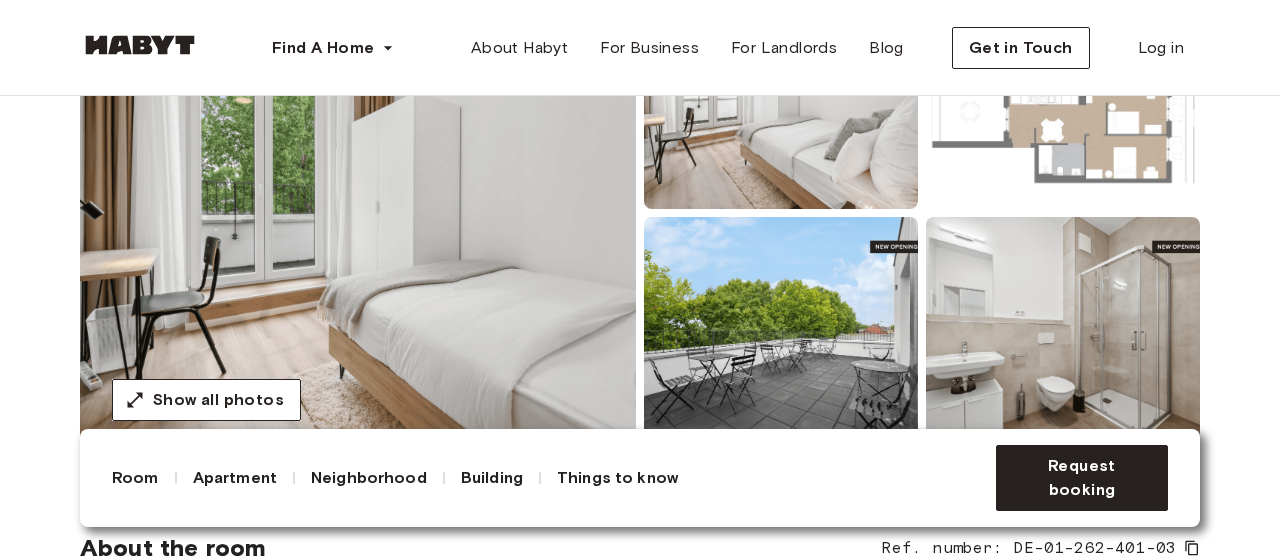 click at bounding box center (358, 213) 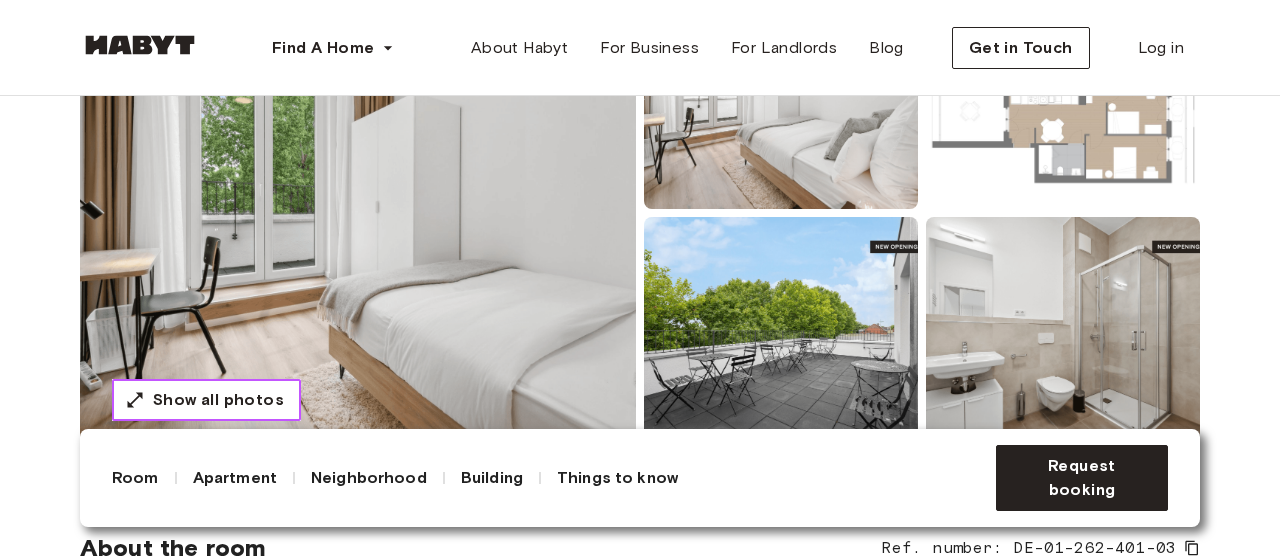 click on "Show all photos" at bounding box center (218, 400) 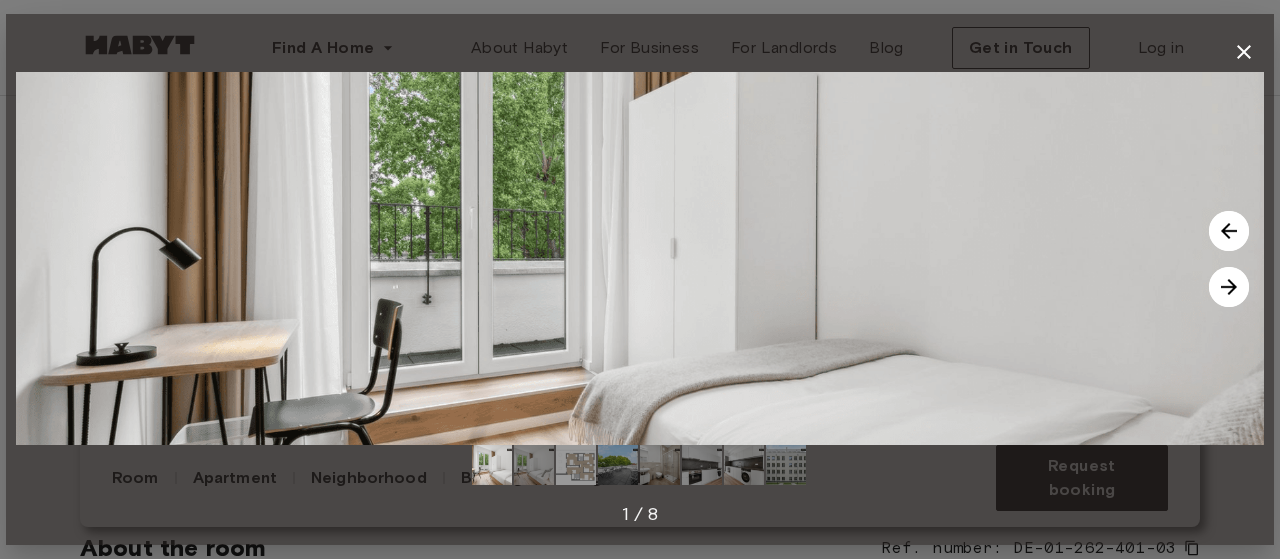 click at bounding box center (1229, 287) 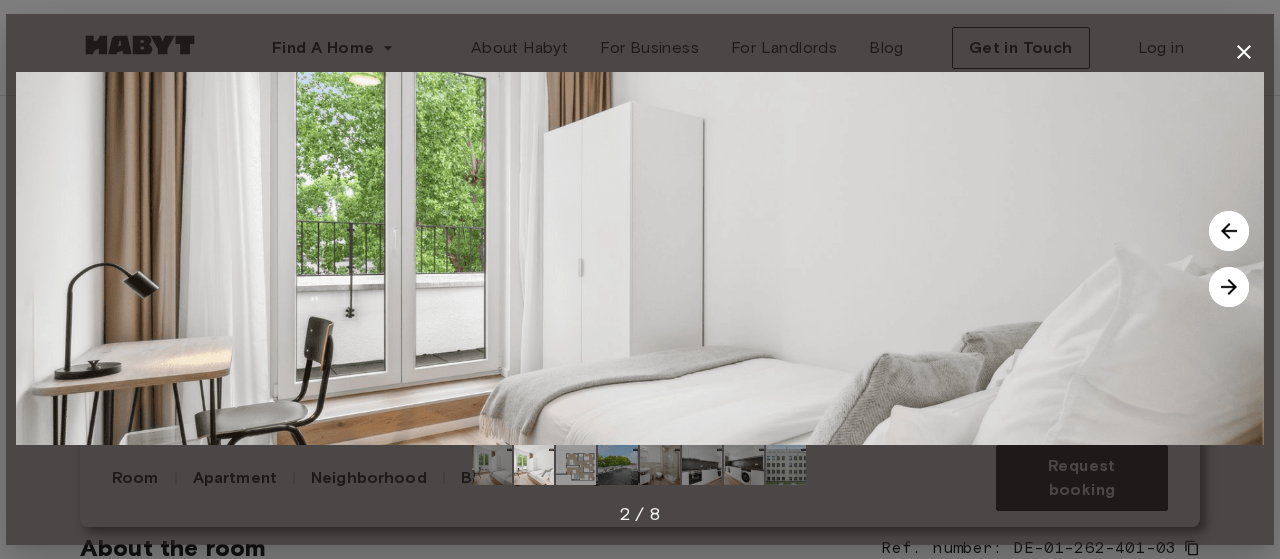 click at bounding box center (1229, 287) 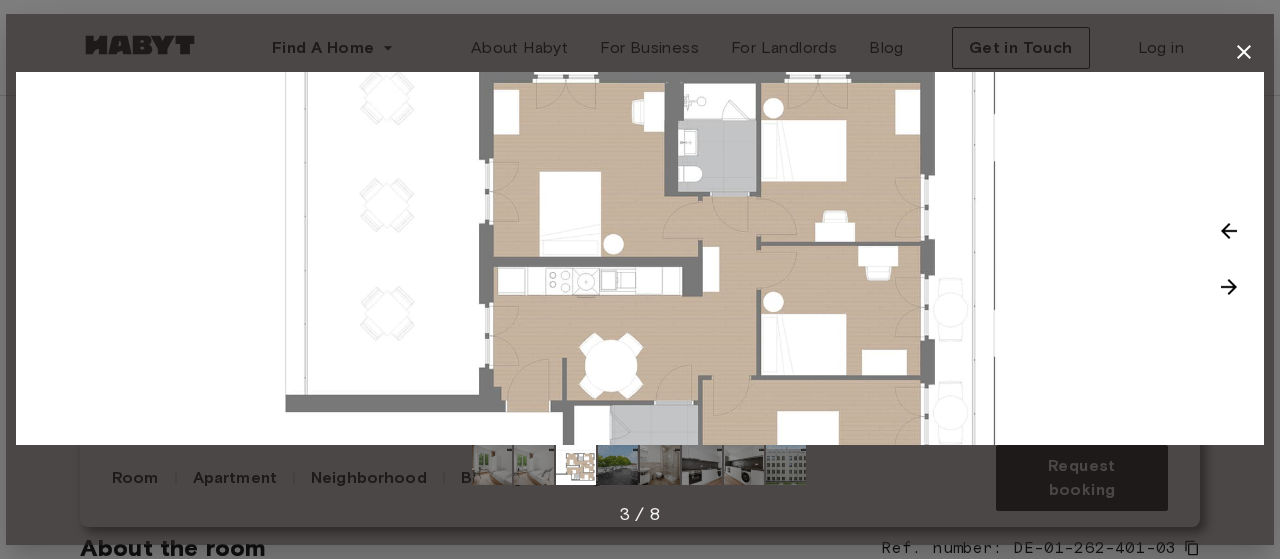 click at bounding box center [1229, 287] 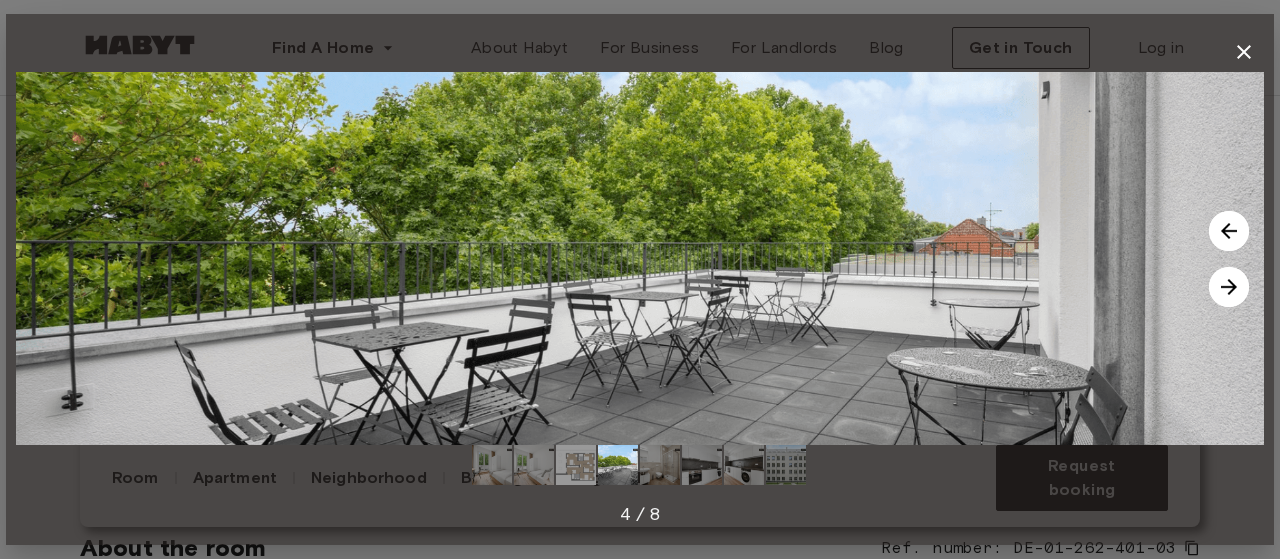 click at bounding box center [1229, 287] 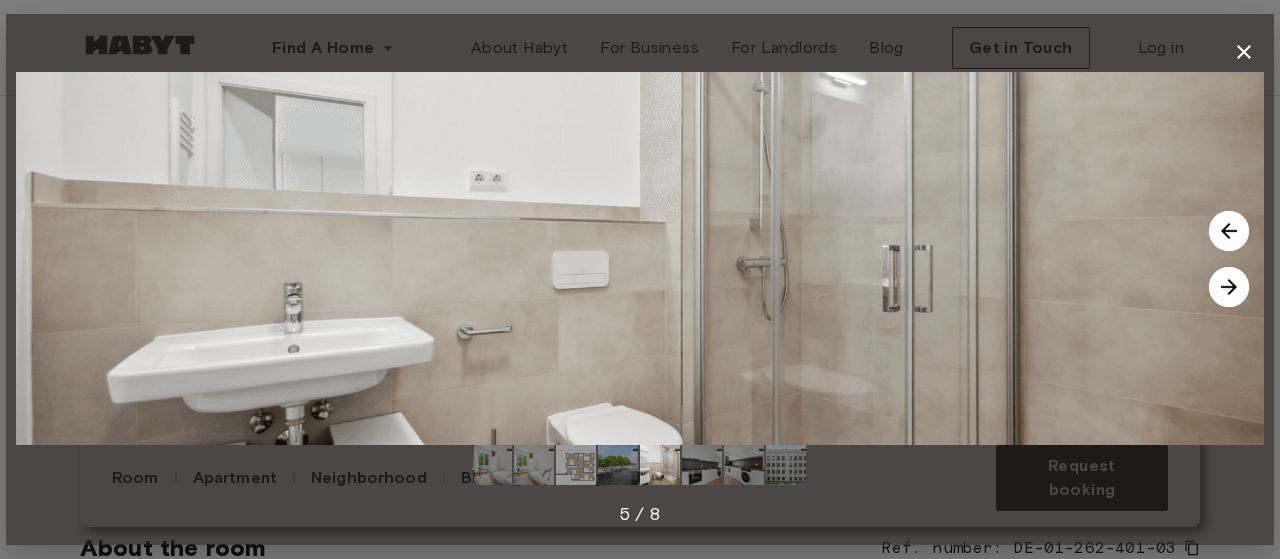 click at bounding box center [640, 258] 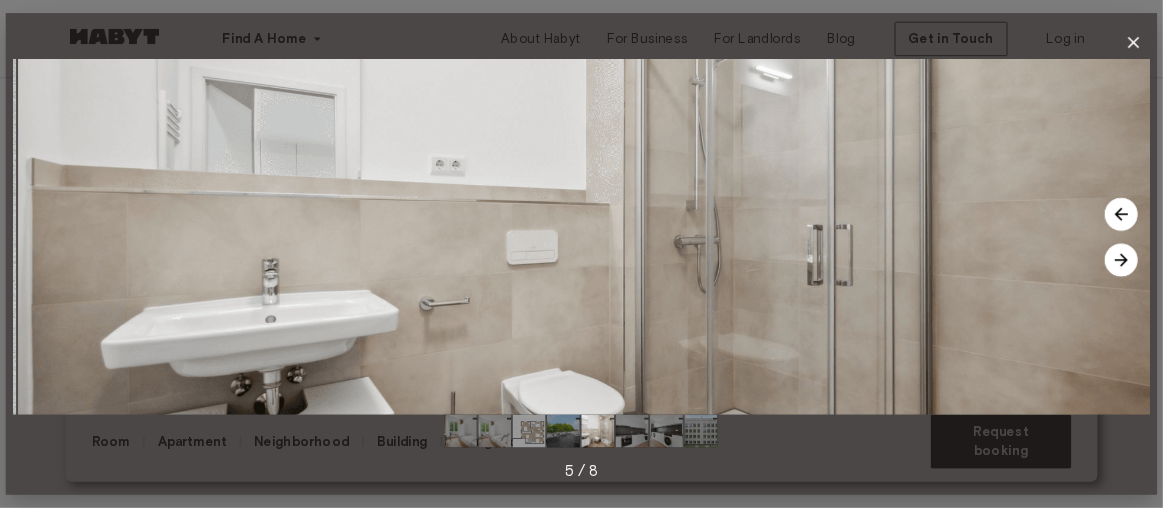 scroll, scrollTop: 298, scrollLeft: 0, axis: vertical 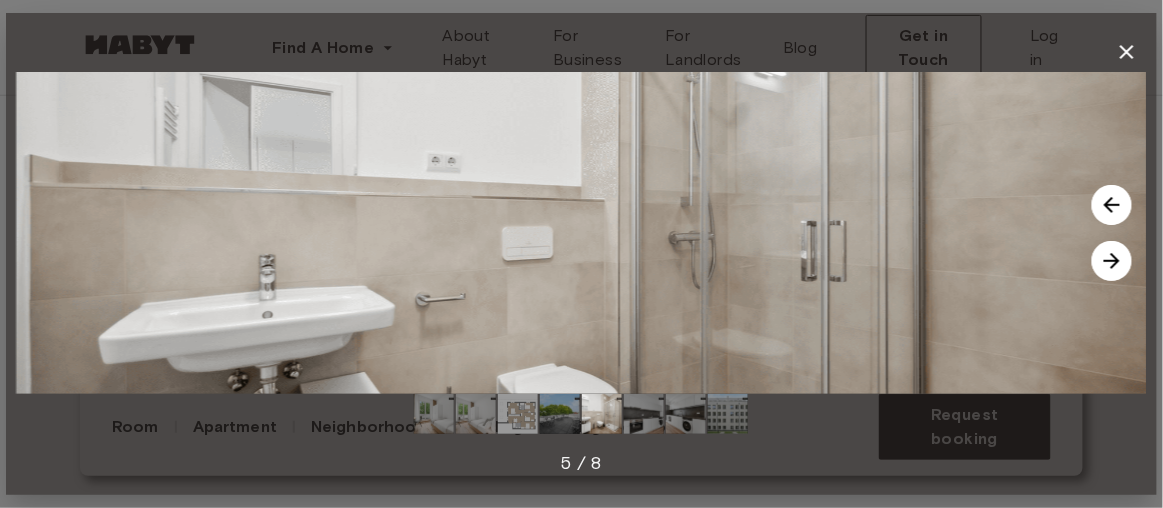 click at bounding box center [1112, 261] 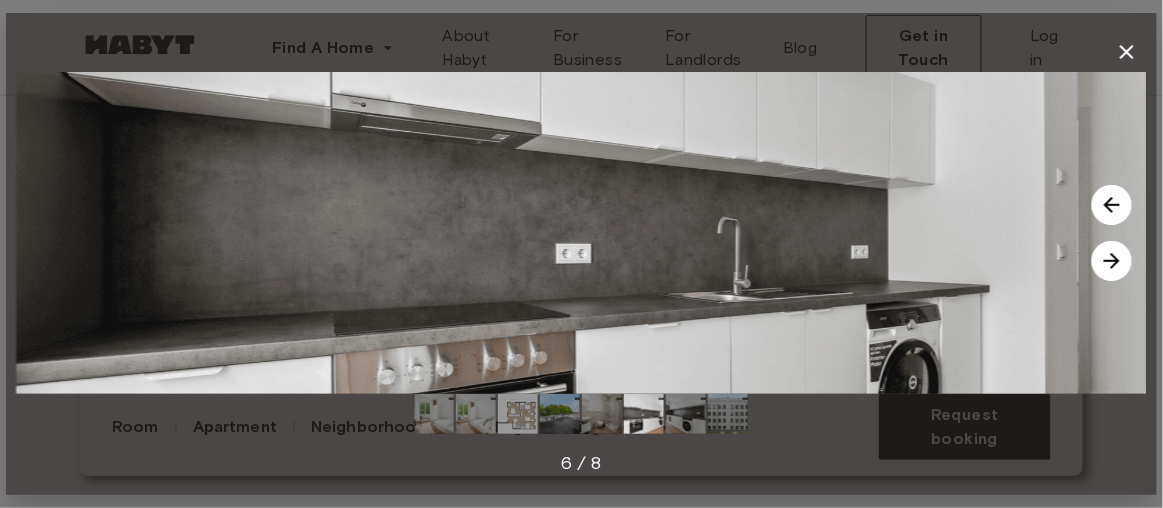 click at bounding box center (1112, 261) 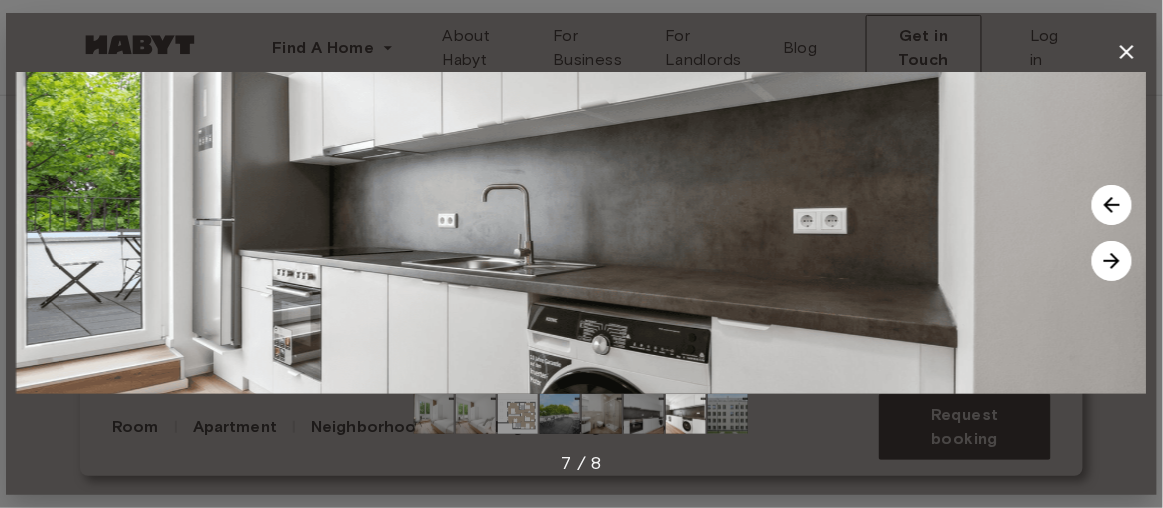 click at bounding box center [1112, 261] 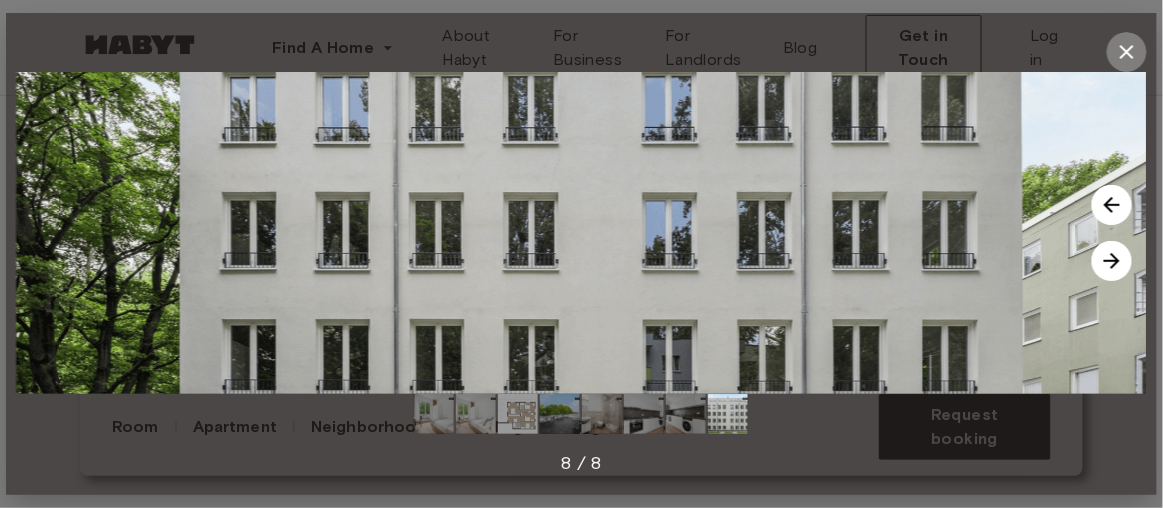 click 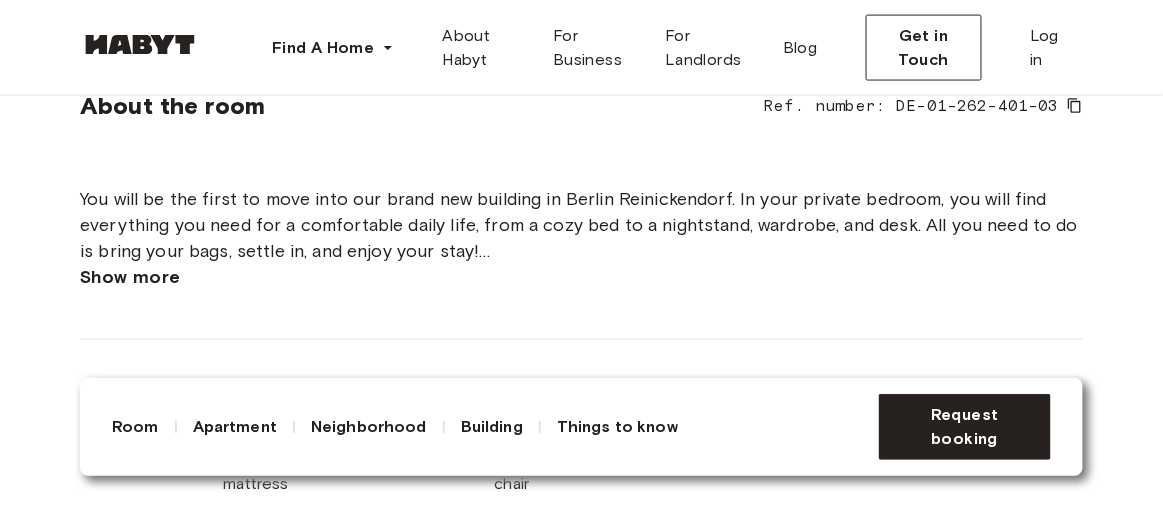 scroll, scrollTop: 740, scrollLeft: 0, axis: vertical 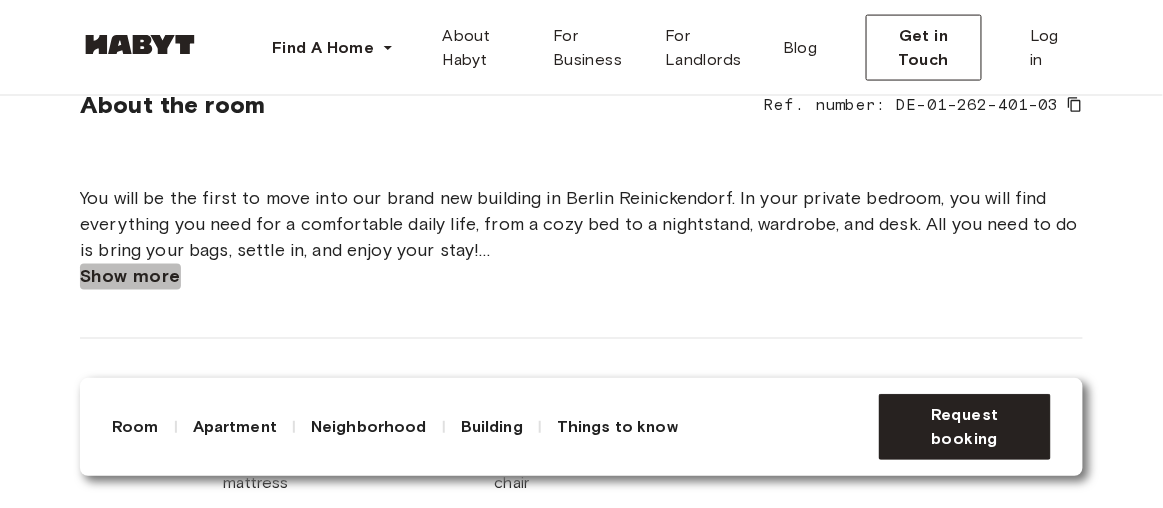 click on "Show more" at bounding box center (130, 277) 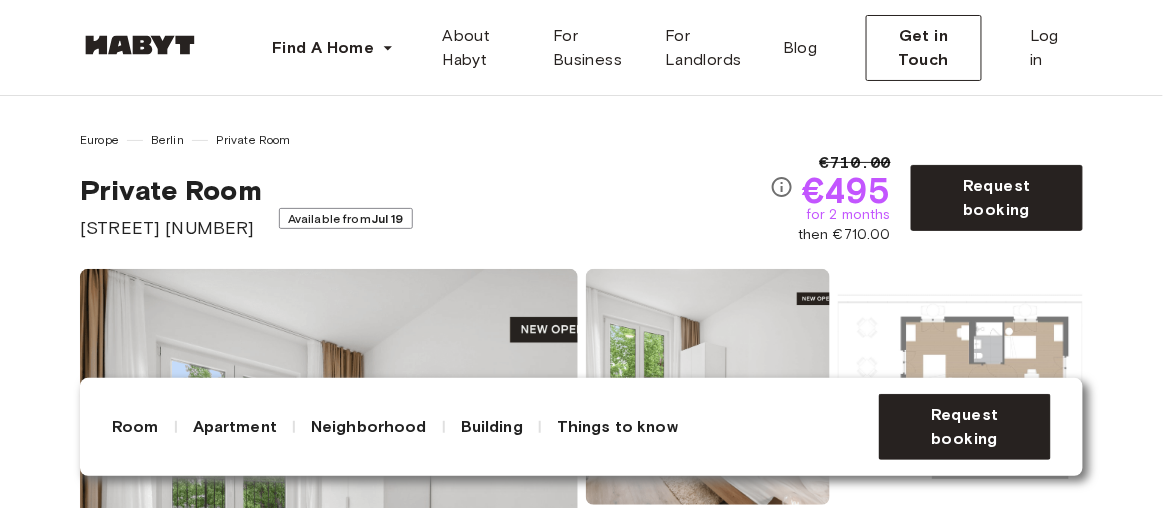 scroll, scrollTop: 0, scrollLeft: 0, axis: both 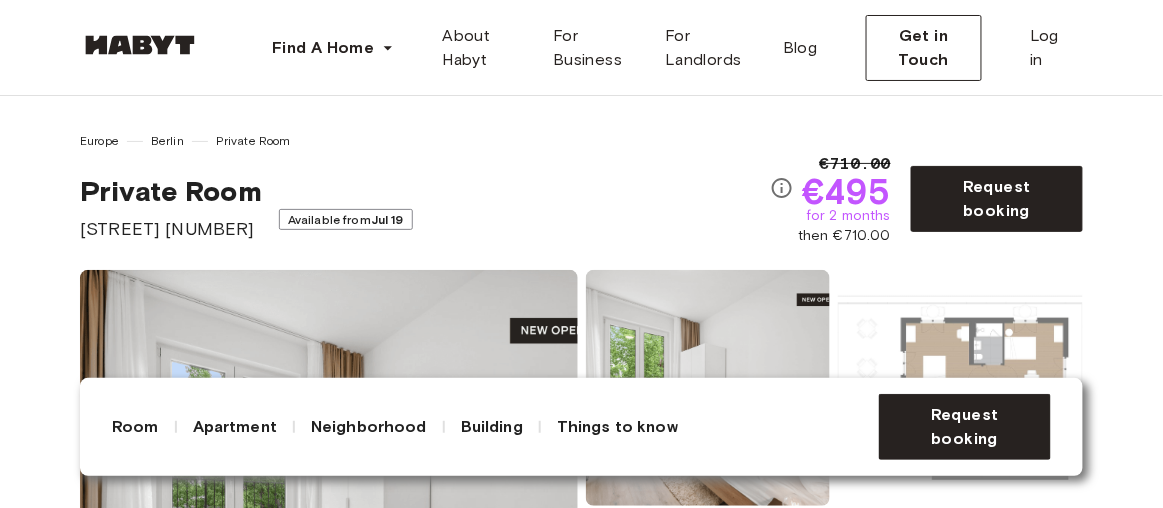 click on "Private Room Simmelstraße 23 Available from  Jul 19" at bounding box center [425, 208] 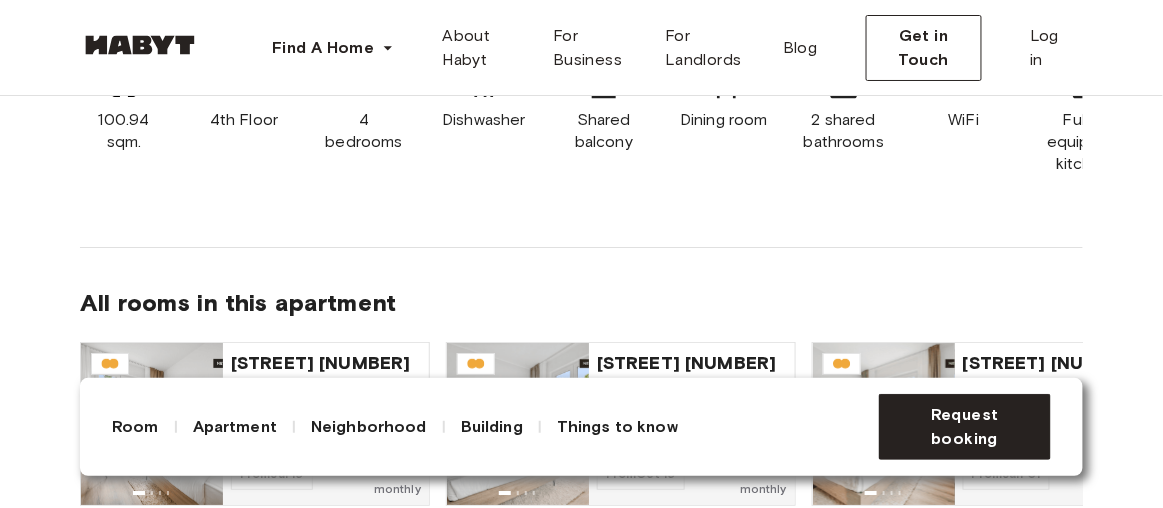 scroll, scrollTop: 1792, scrollLeft: 0, axis: vertical 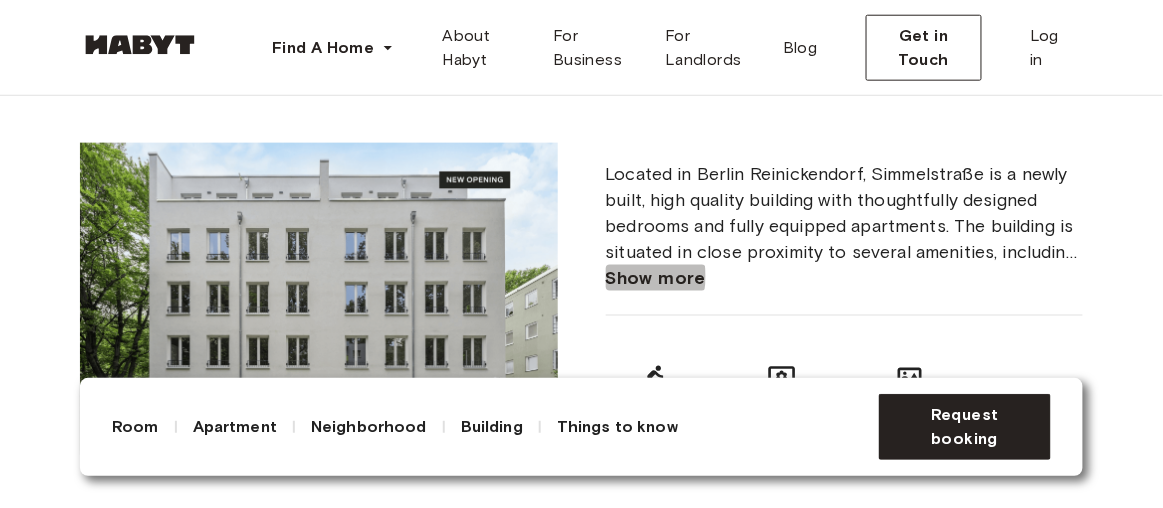 click on "Show more" at bounding box center (656, 278) 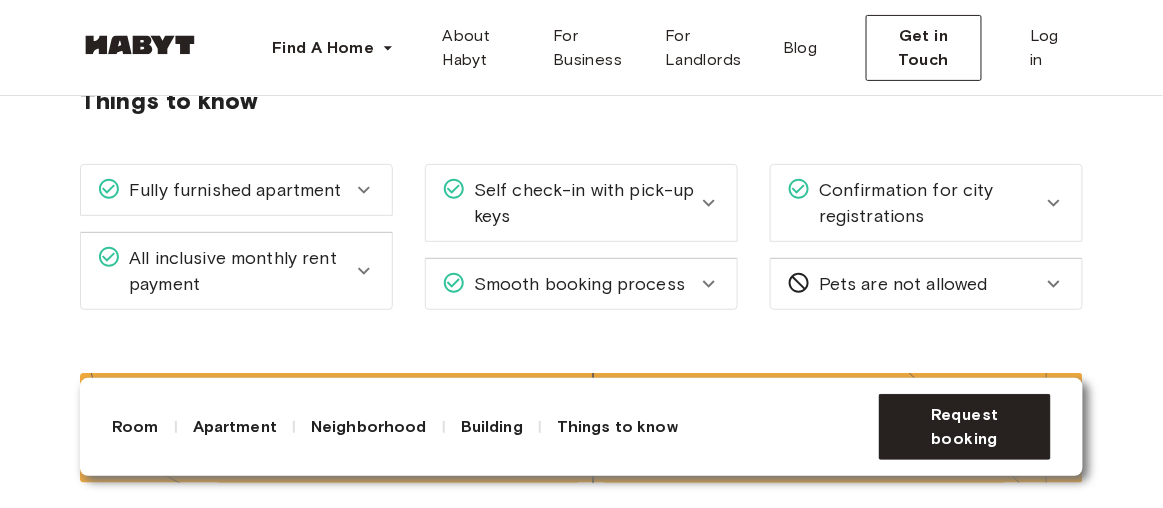 scroll, scrollTop: 3772, scrollLeft: 0, axis: vertical 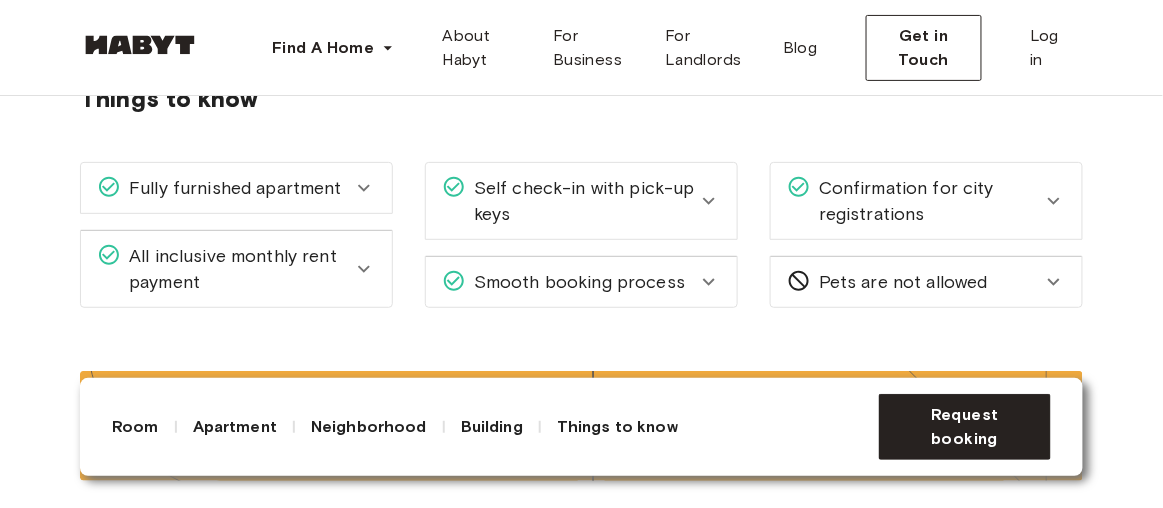 drag, startPoint x: 535, startPoint y: 336, endPoint x: 736, endPoint y: 228, distance: 228.17757 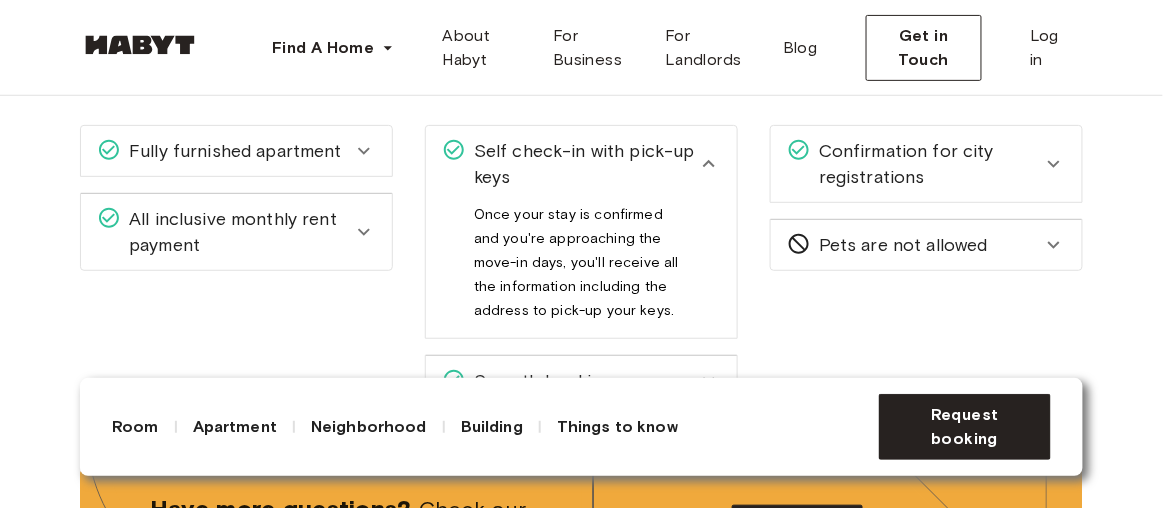 scroll, scrollTop: 3804, scrollLeft: 0, axis: vertical 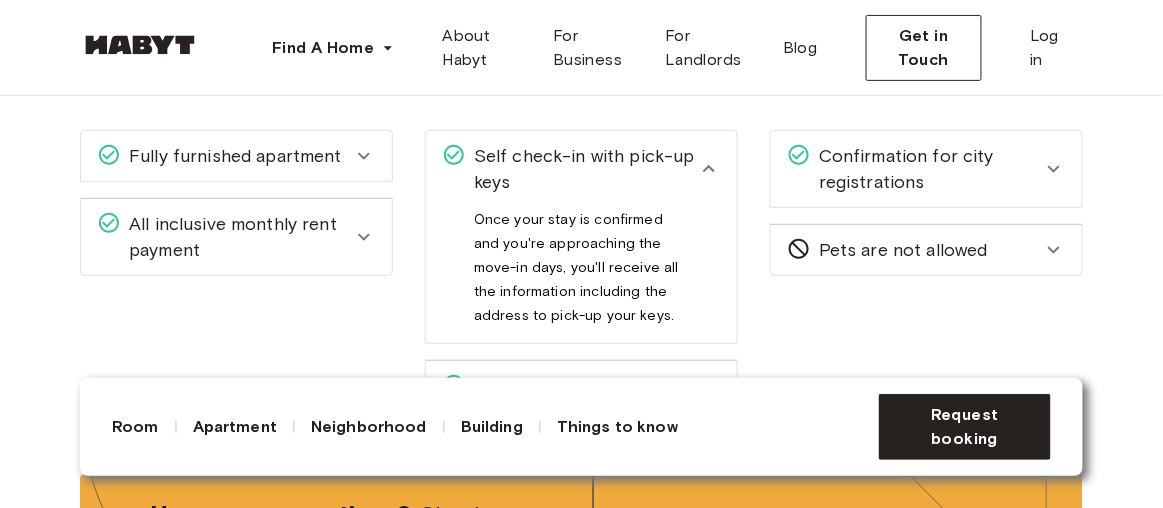 click 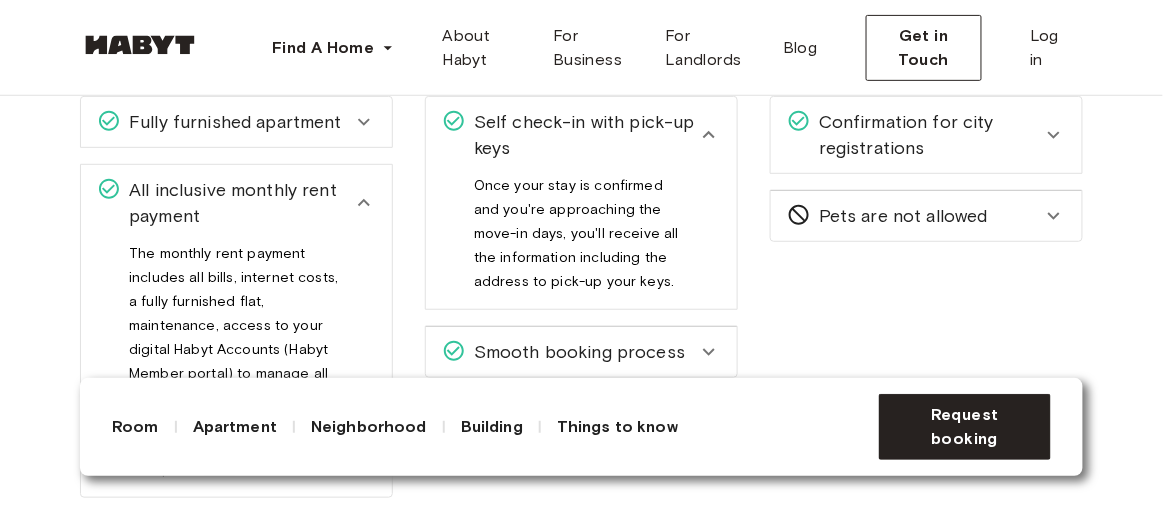 scroll, scrollTop: 3839, scrollLeft: 0, axis: vertical 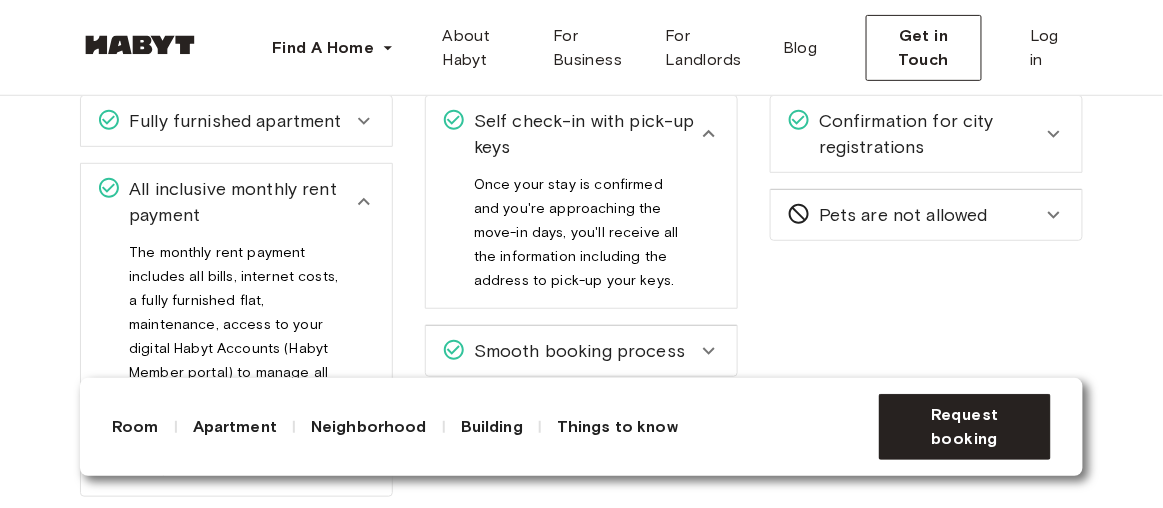 click on "All inclusive monthly rent payment" at bounding box center (236, 202) 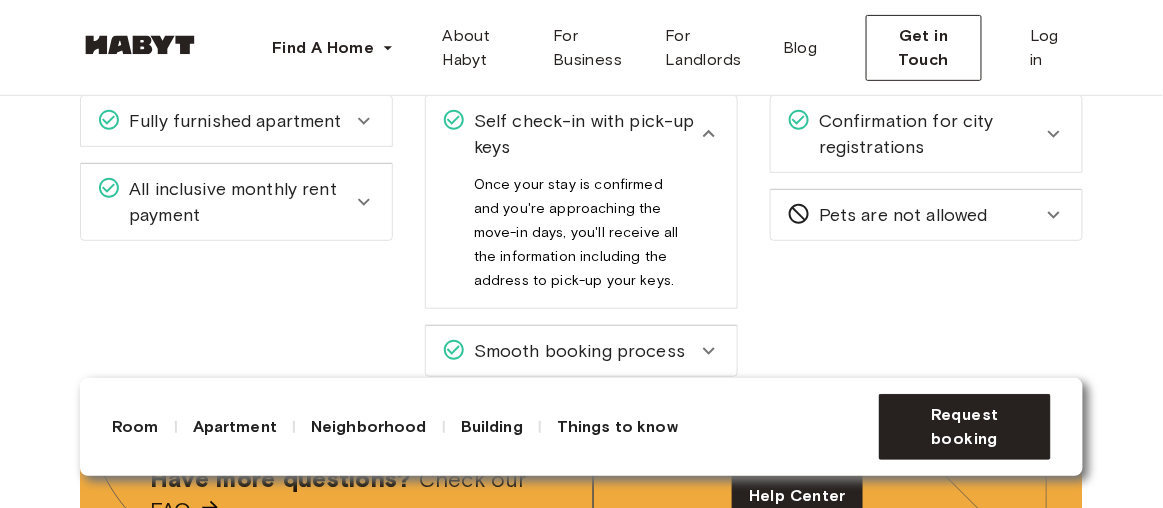 drag, startPoint x: 355, startPoint y: 249, endPoint x: 207, endPoint y: 305, distance: 158.24033 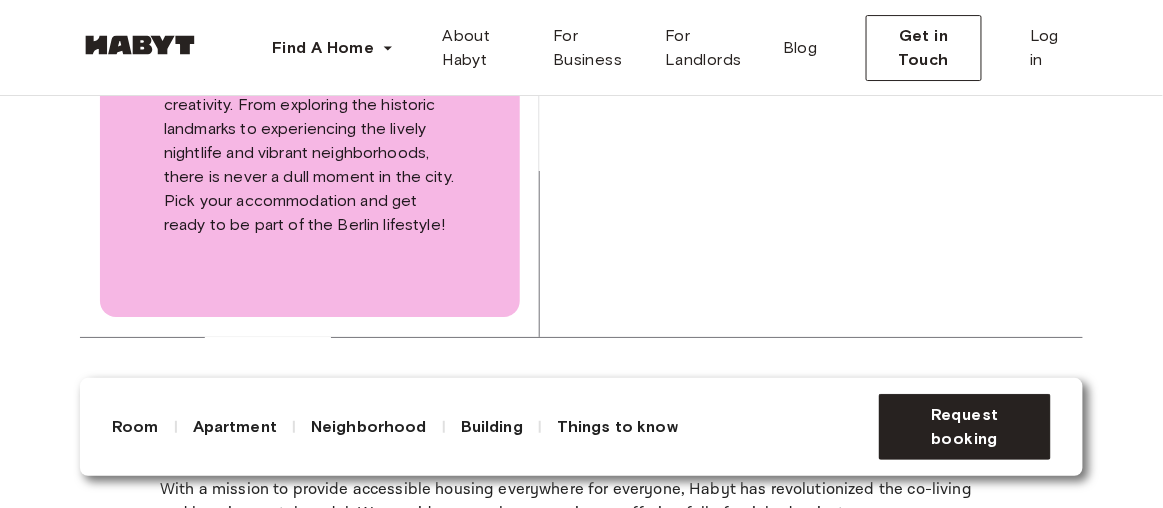 scroll, scrollTop: 5343, scrollLeft: 0, axis: vertical 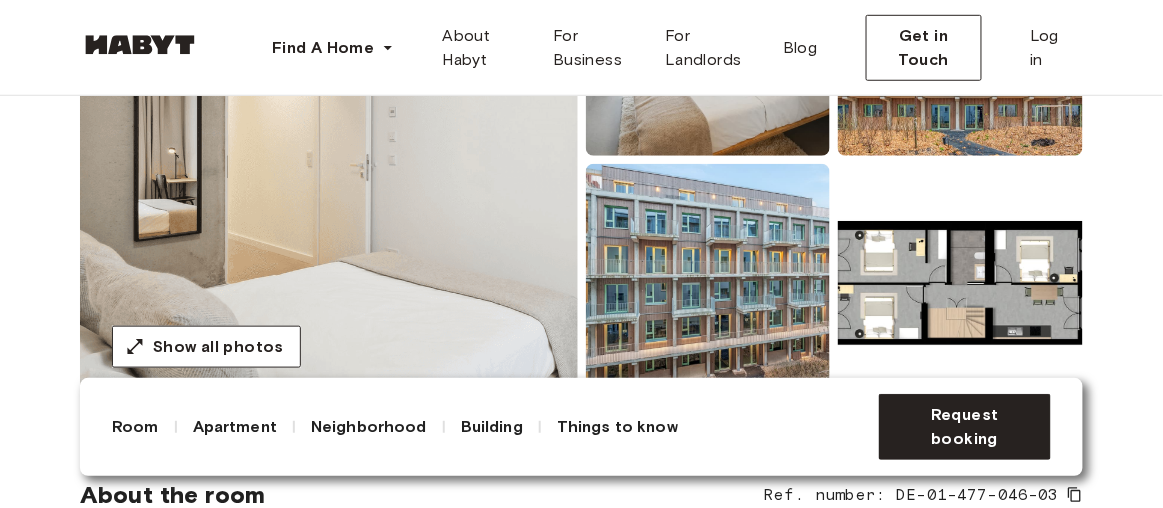 click at bounding box center (708, 282) 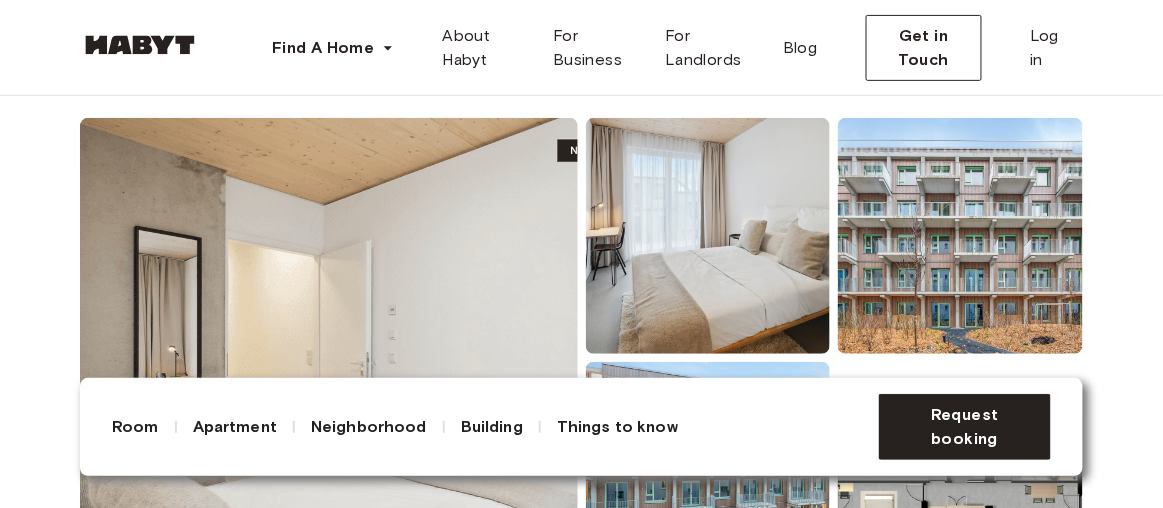 scroll, scrollTop: 152, scrollLeft: 0, axis: vertical 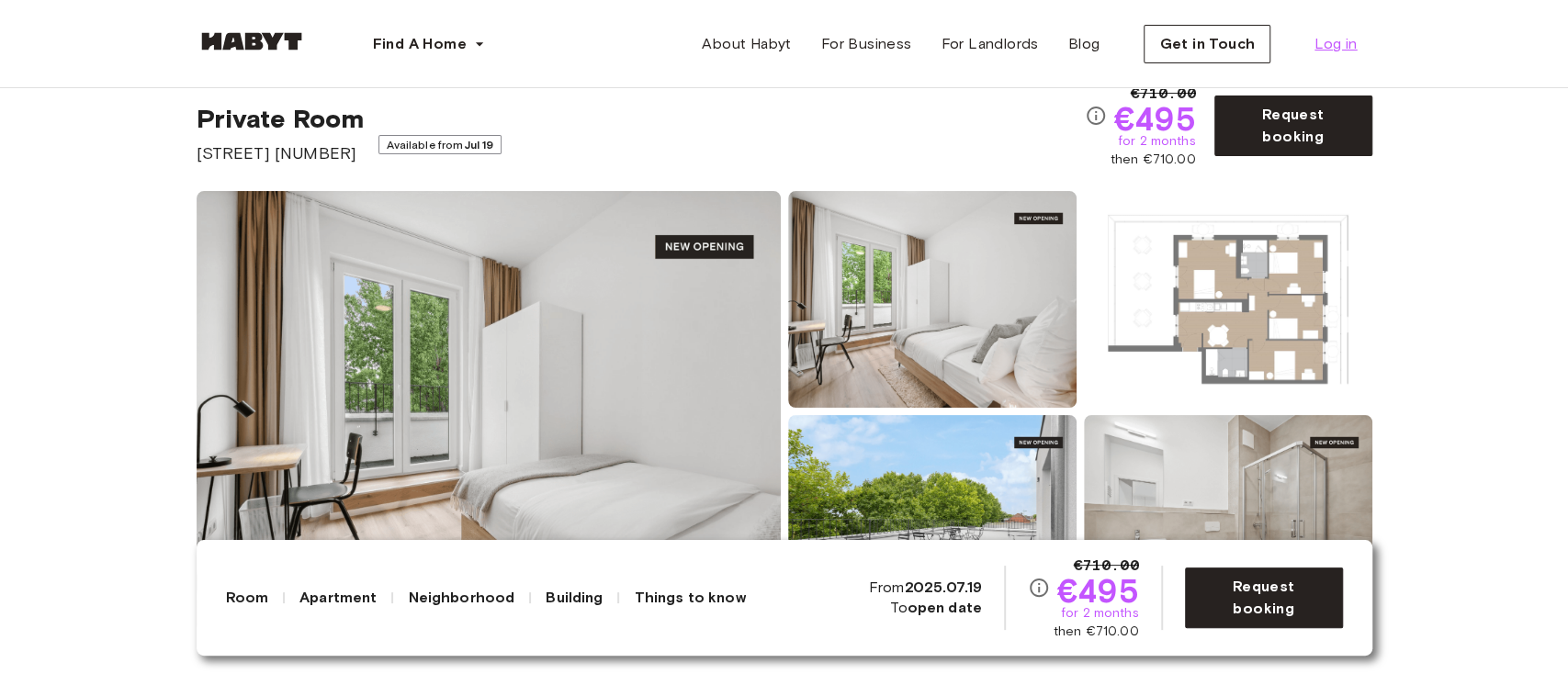 click on "Log in" at bounding box center [1336, 44] 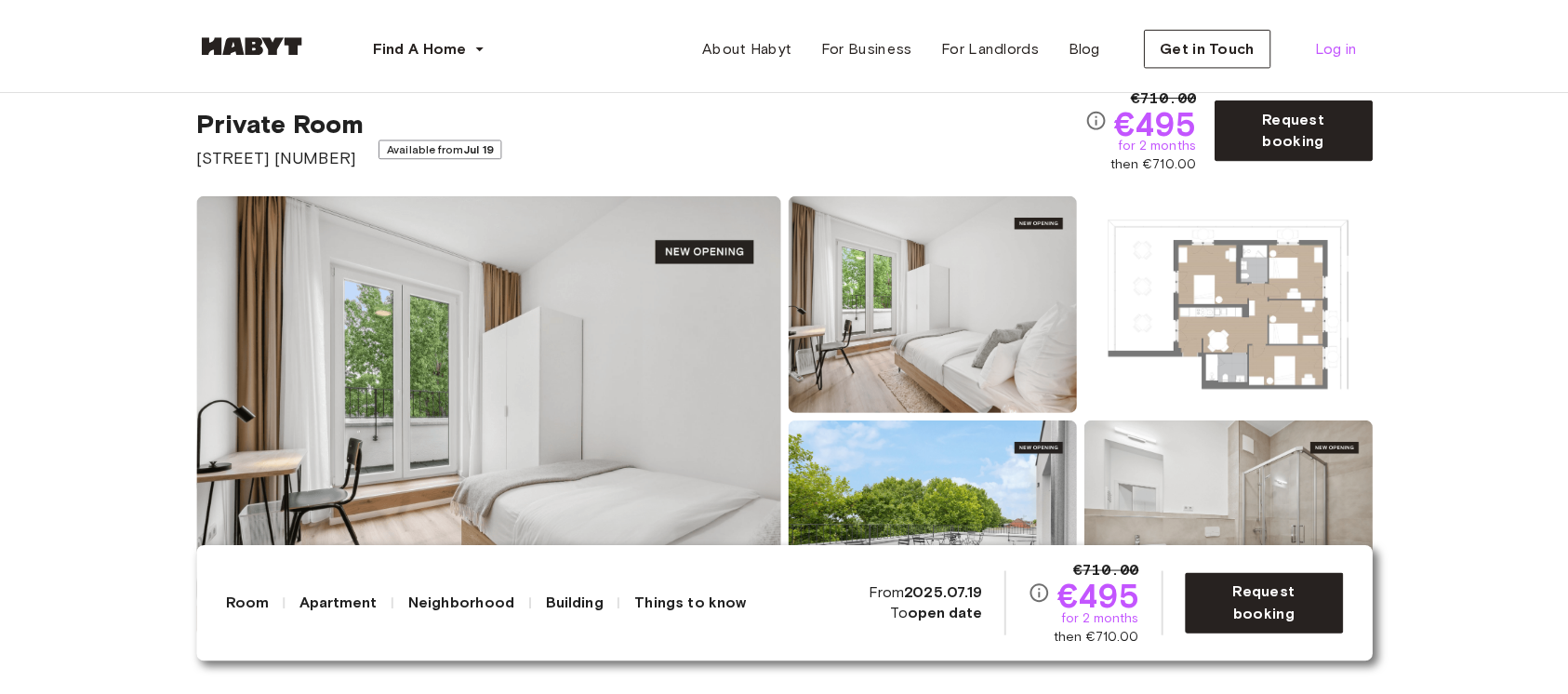 scroll, scrollTop: 0, scrollLeft: 0, axis: both 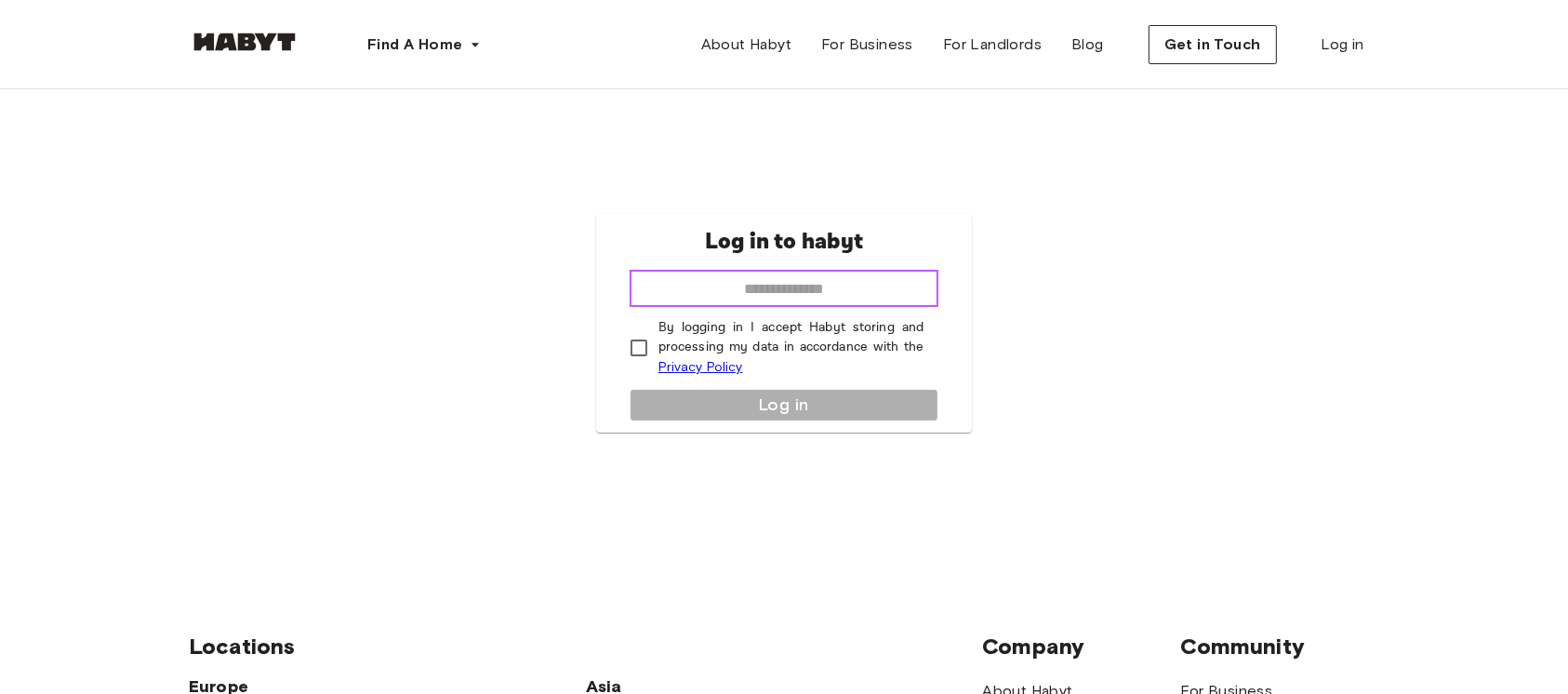click at bounding box center [784, 288] 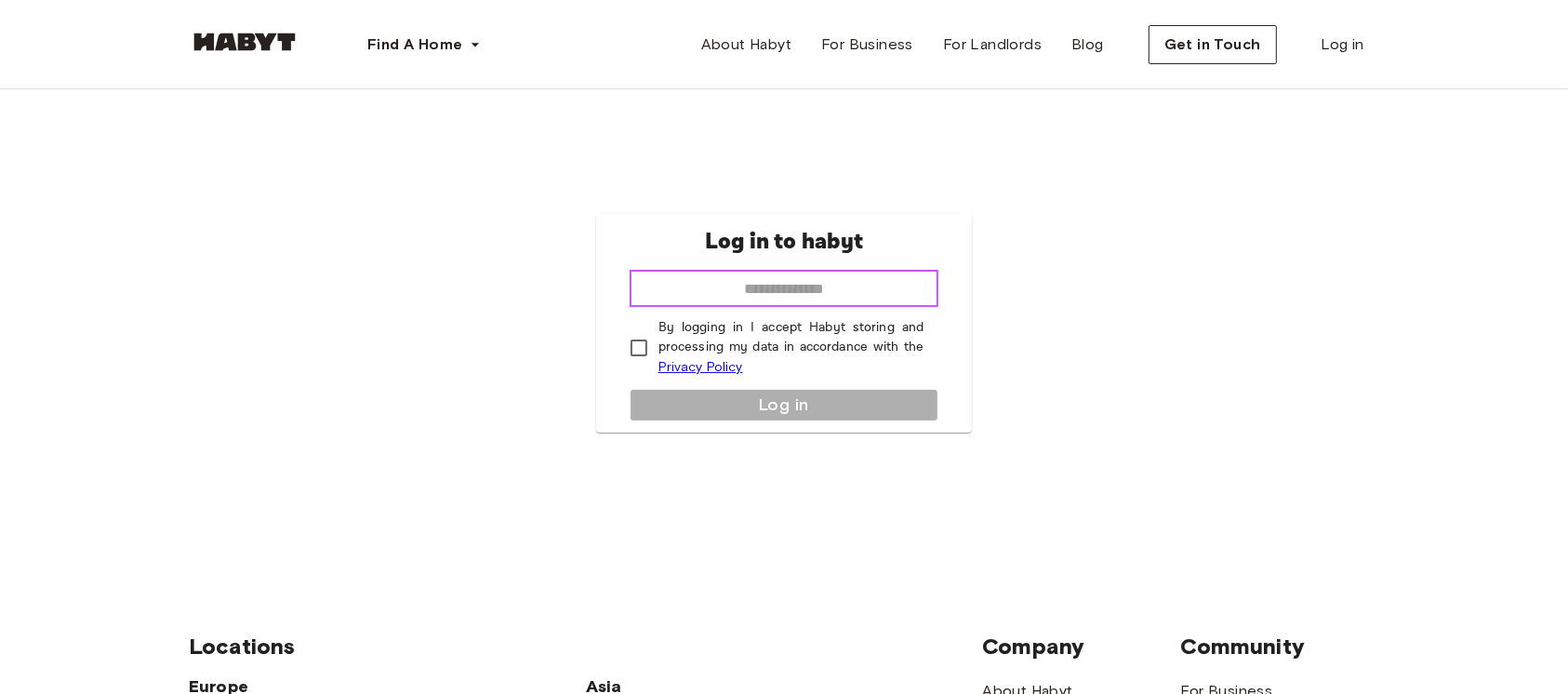 type on "**********" 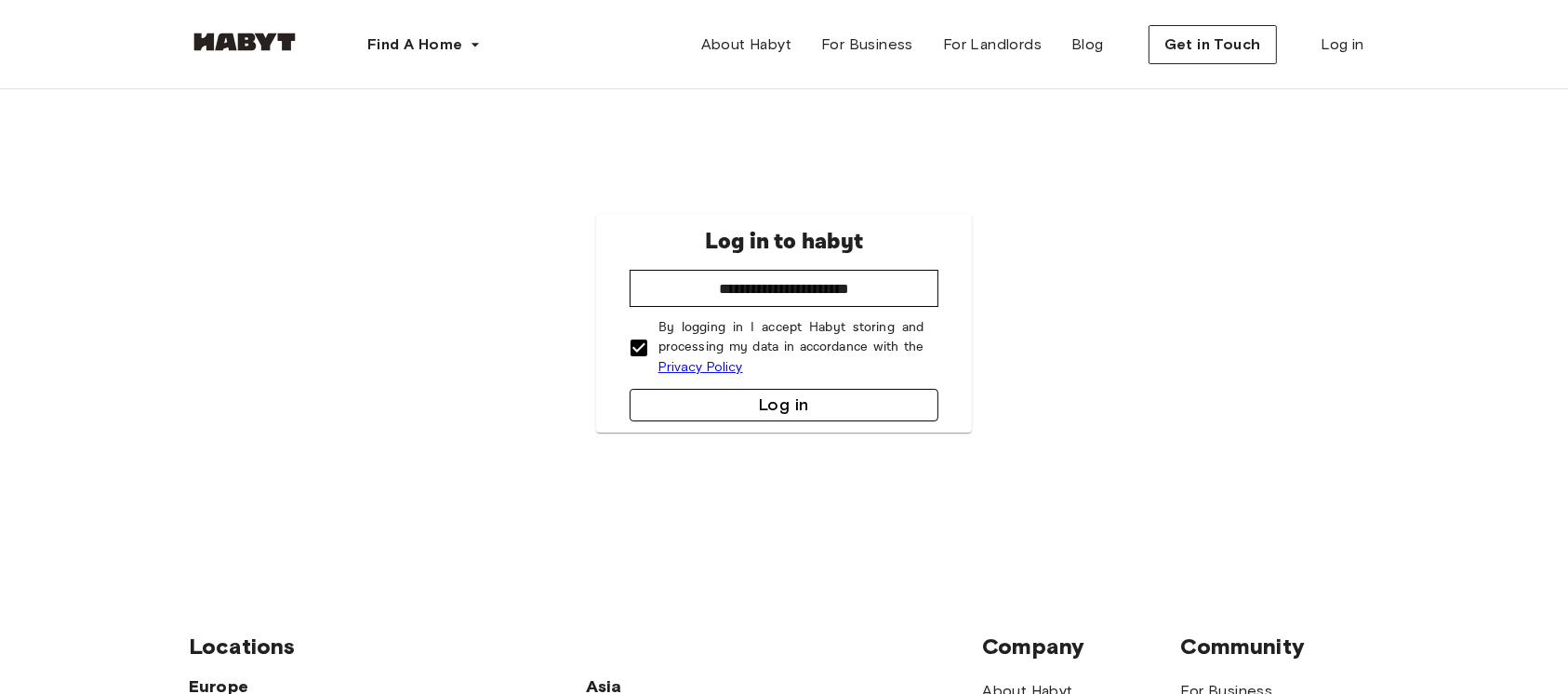 click on "Log in" at bounding box center (784, 405) 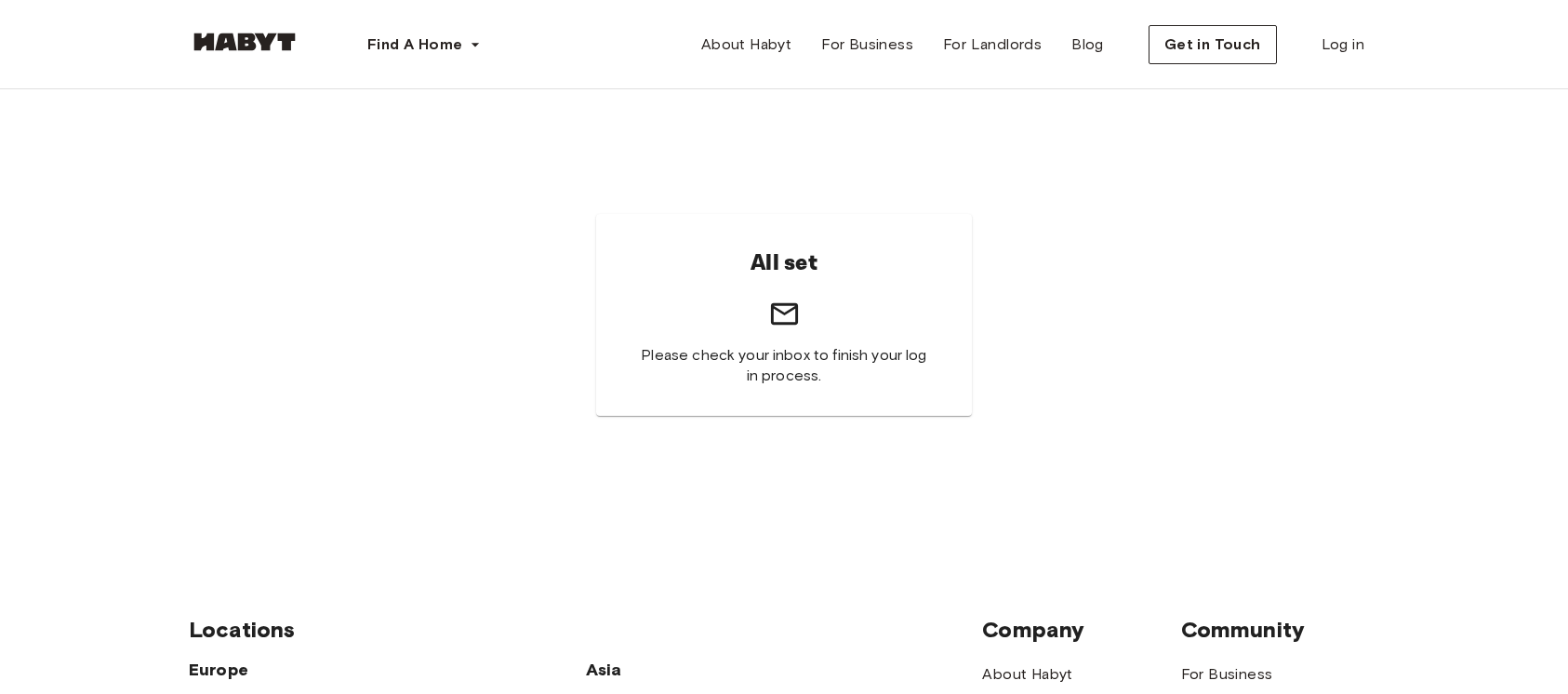 scroll, scrollTop: 0, scrollLeft: 0, axis: both 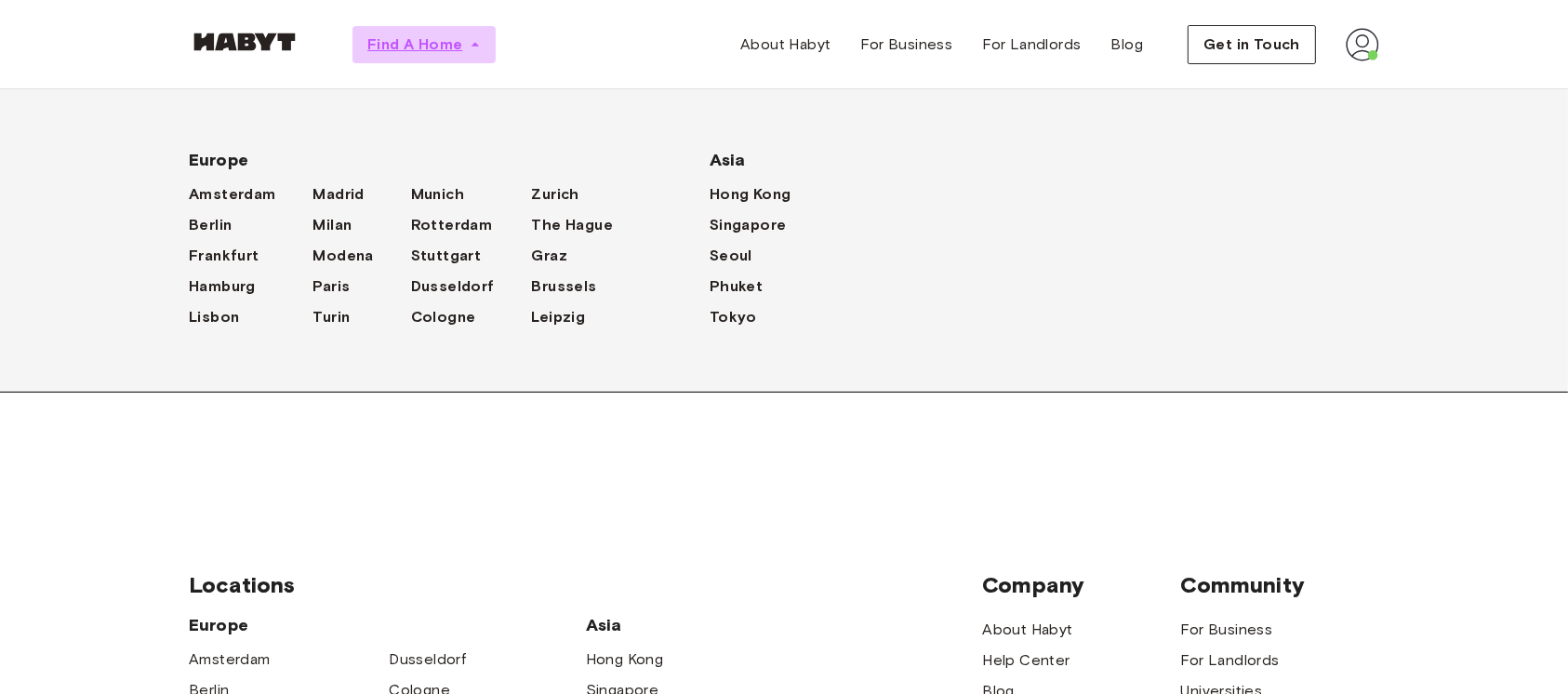 click on "Find A Home" at bounding box center [415, 45] 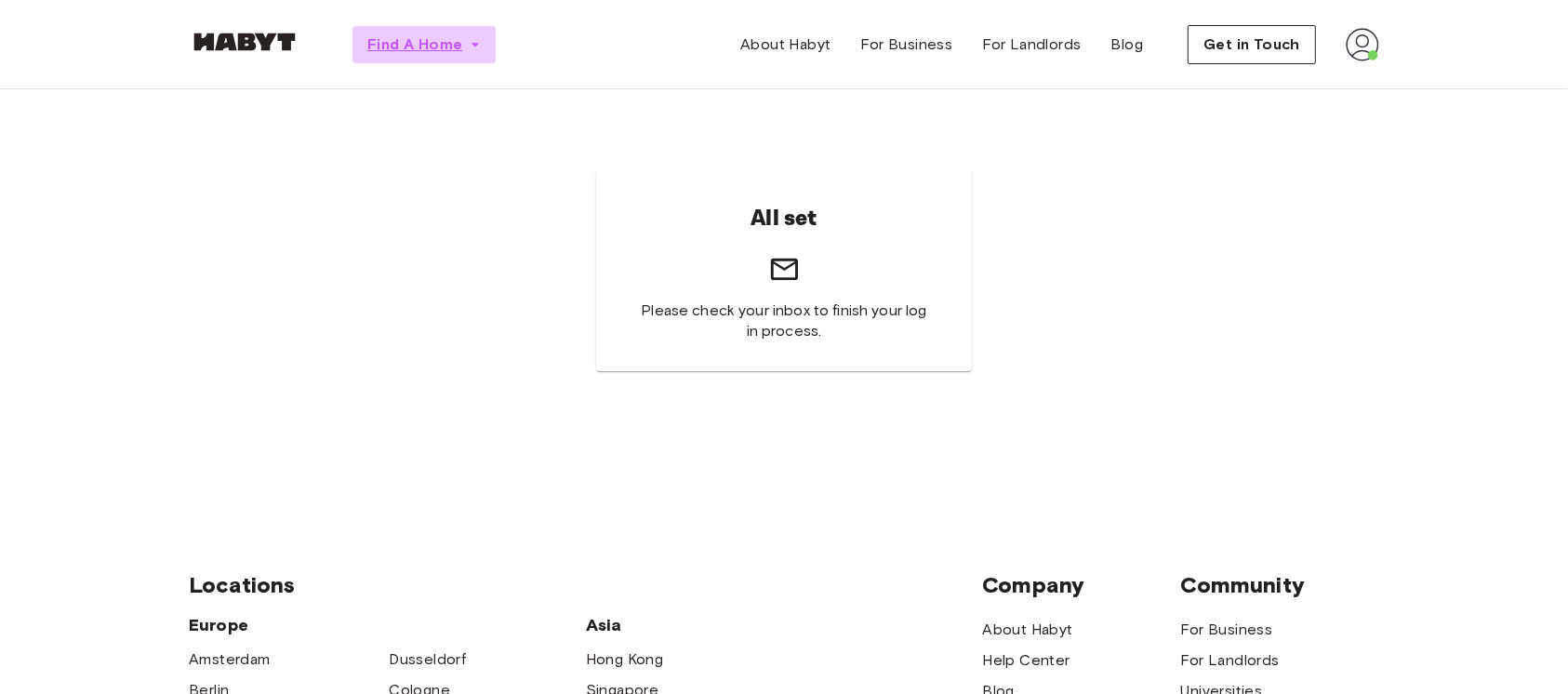 click 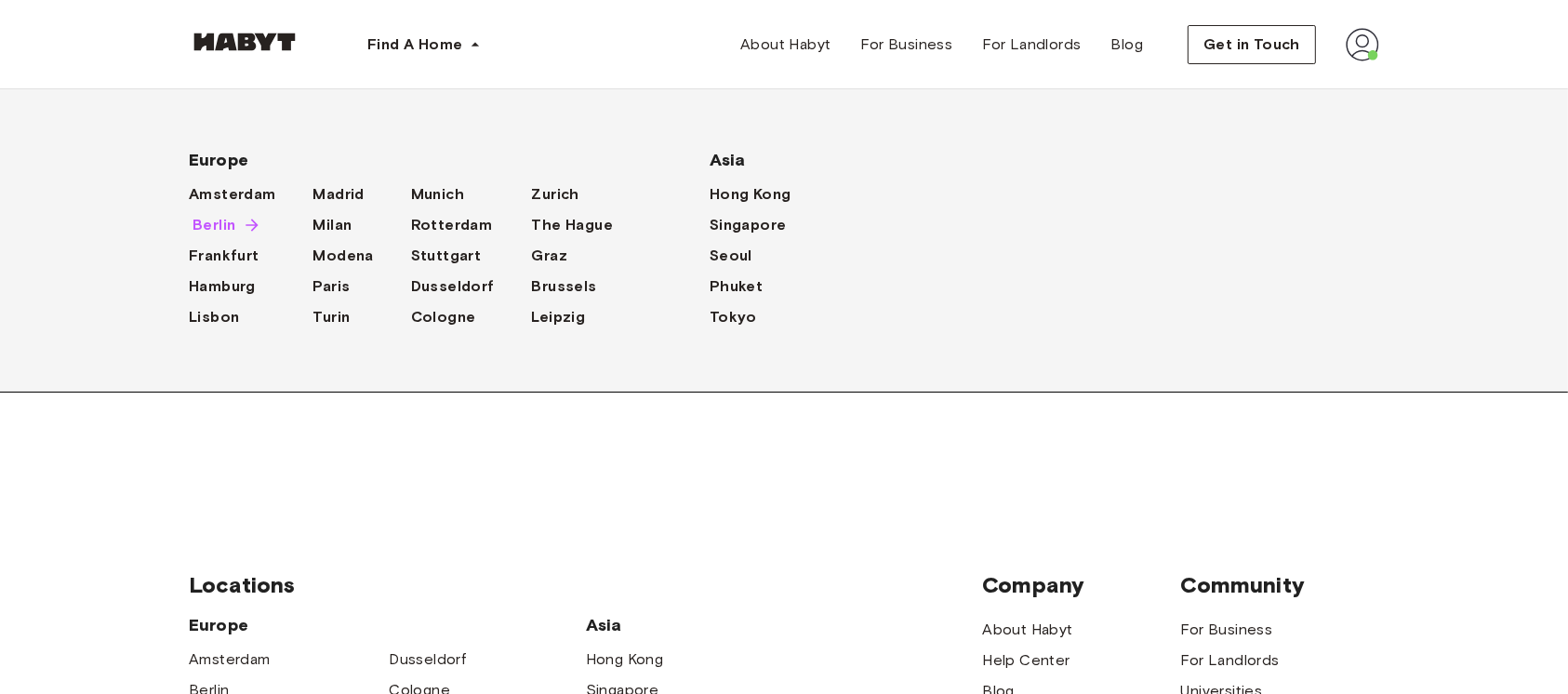 click on "Berlin" at bounding box center [214, 225] 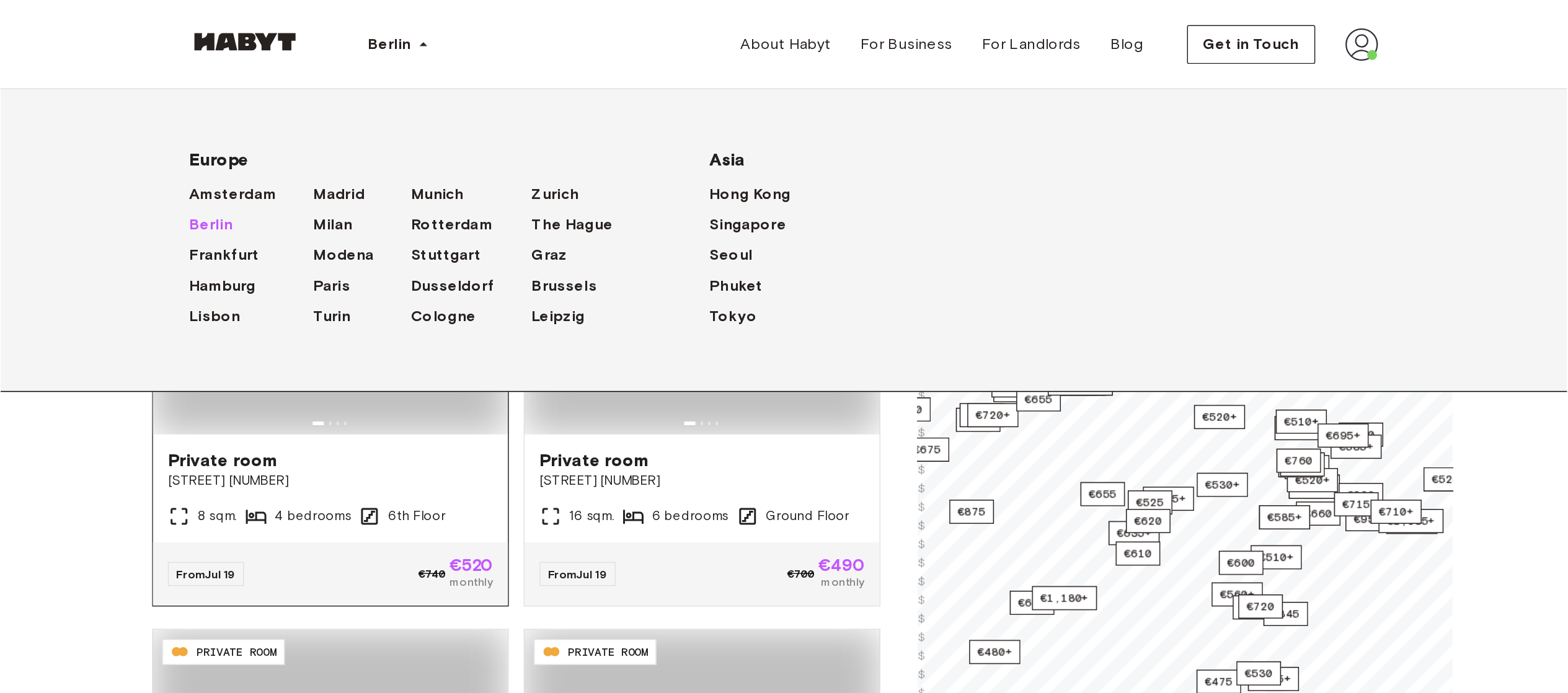 scroll, scrollTop: 0, scrollLeft: 0, axis: both 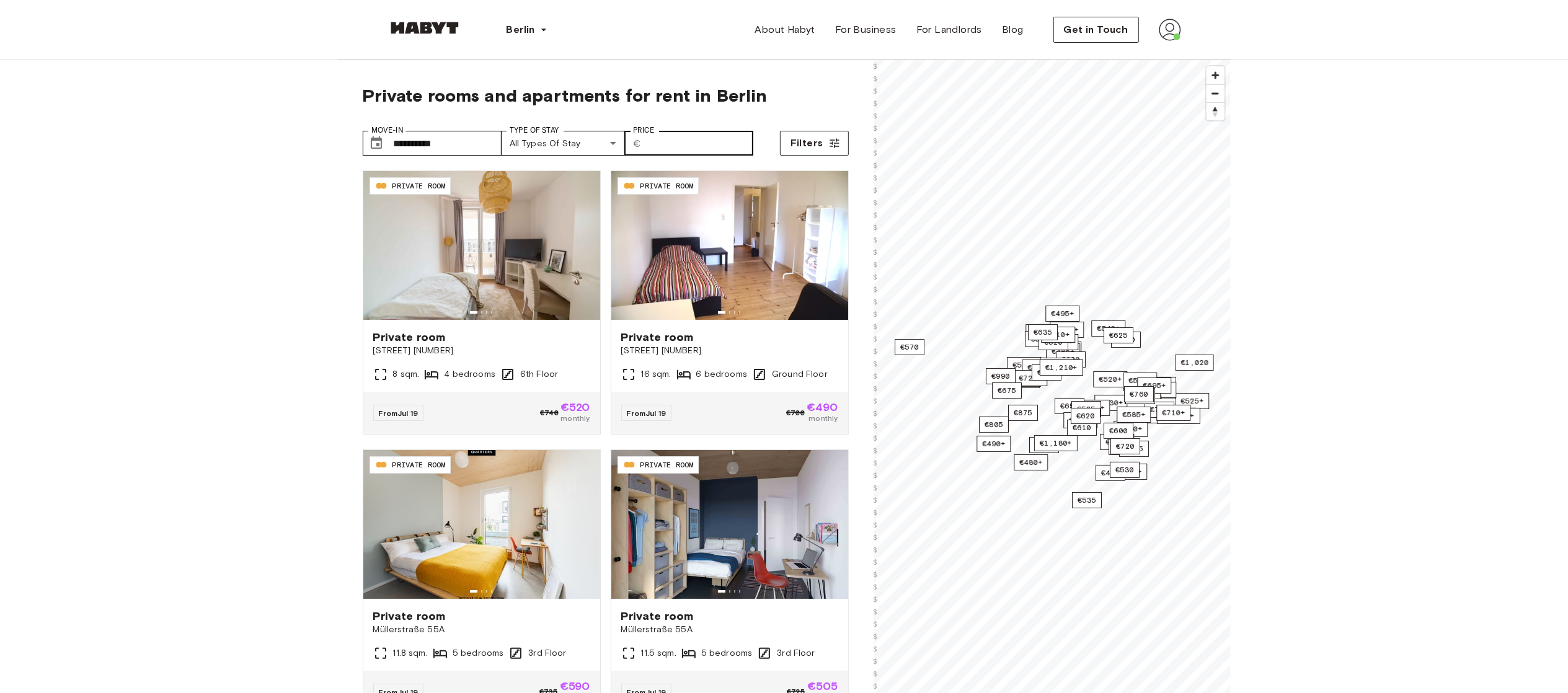 click on "​ € Price" at bounding box center (689, 143) 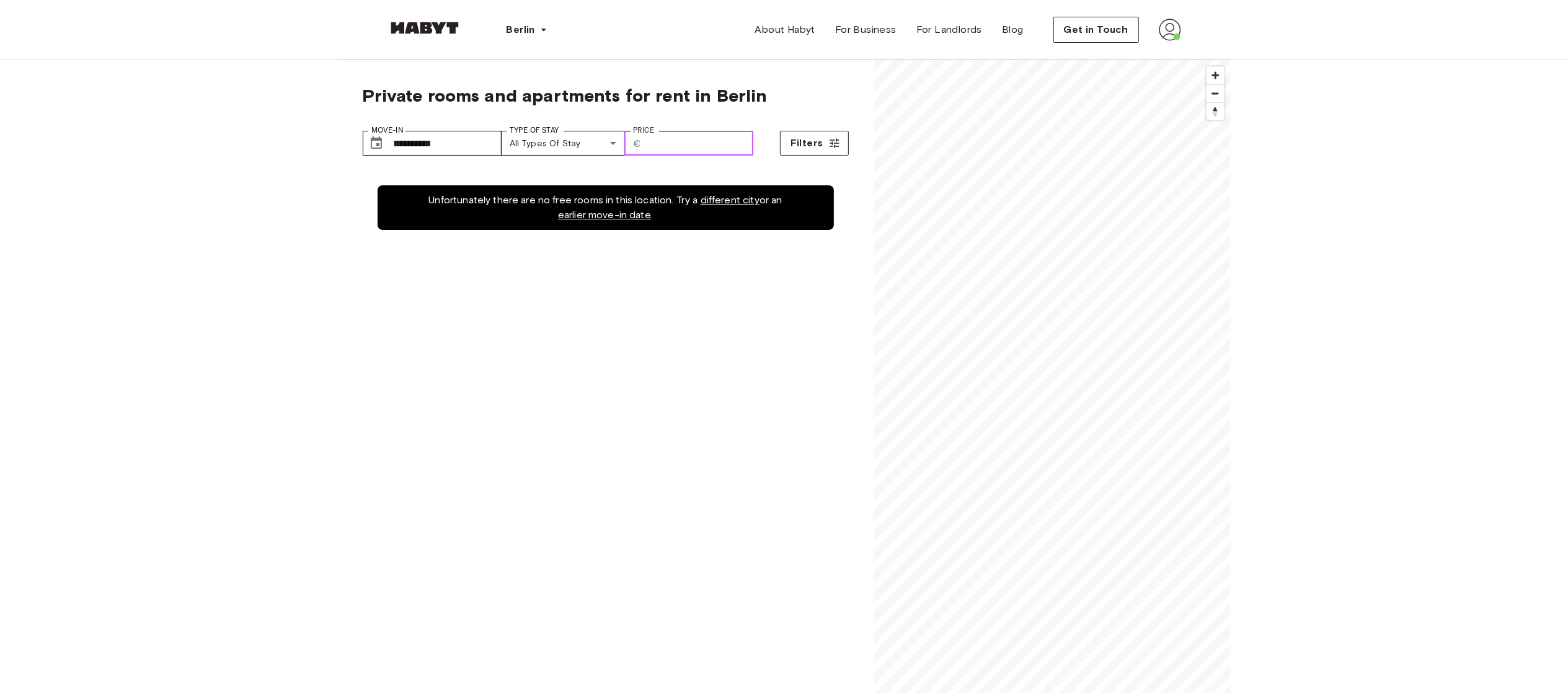type on "*" 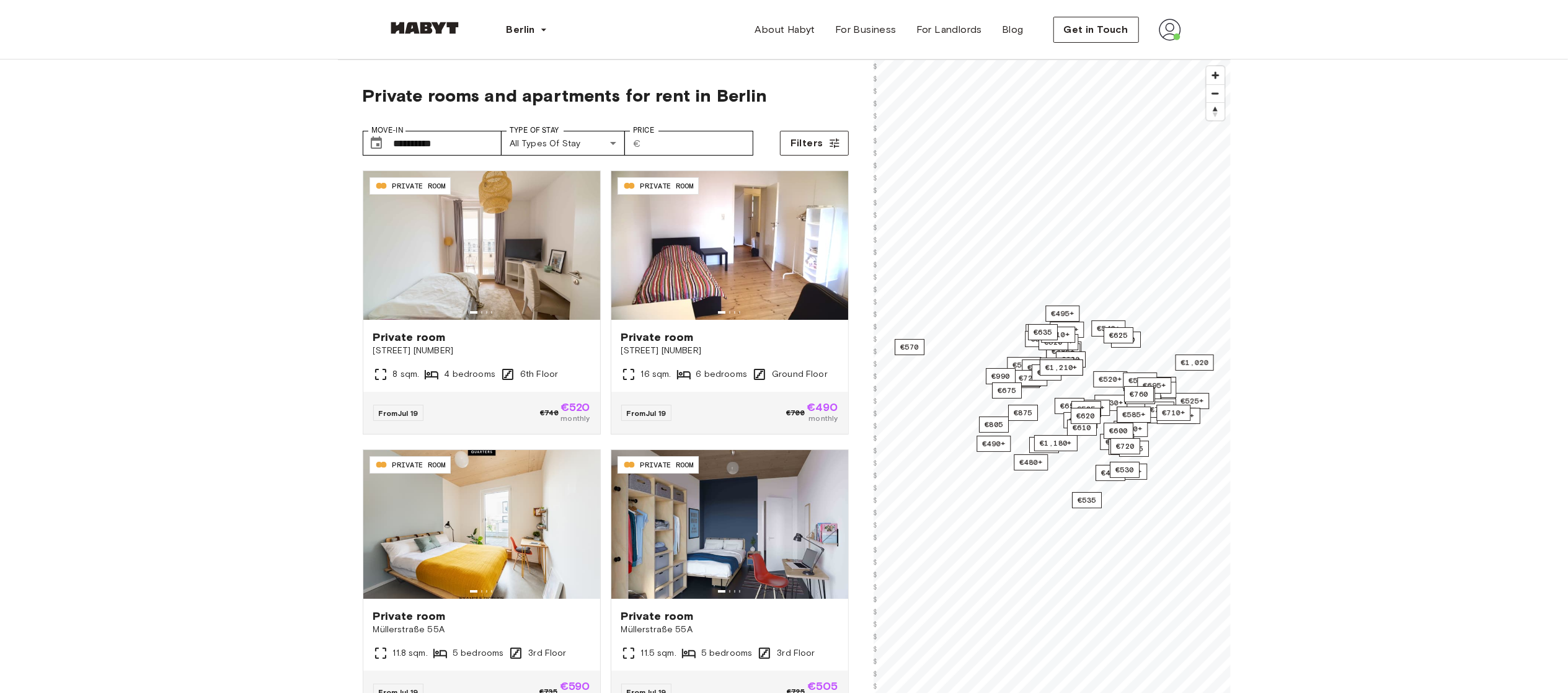 click on "**********" at bounding box center [784, 1331] 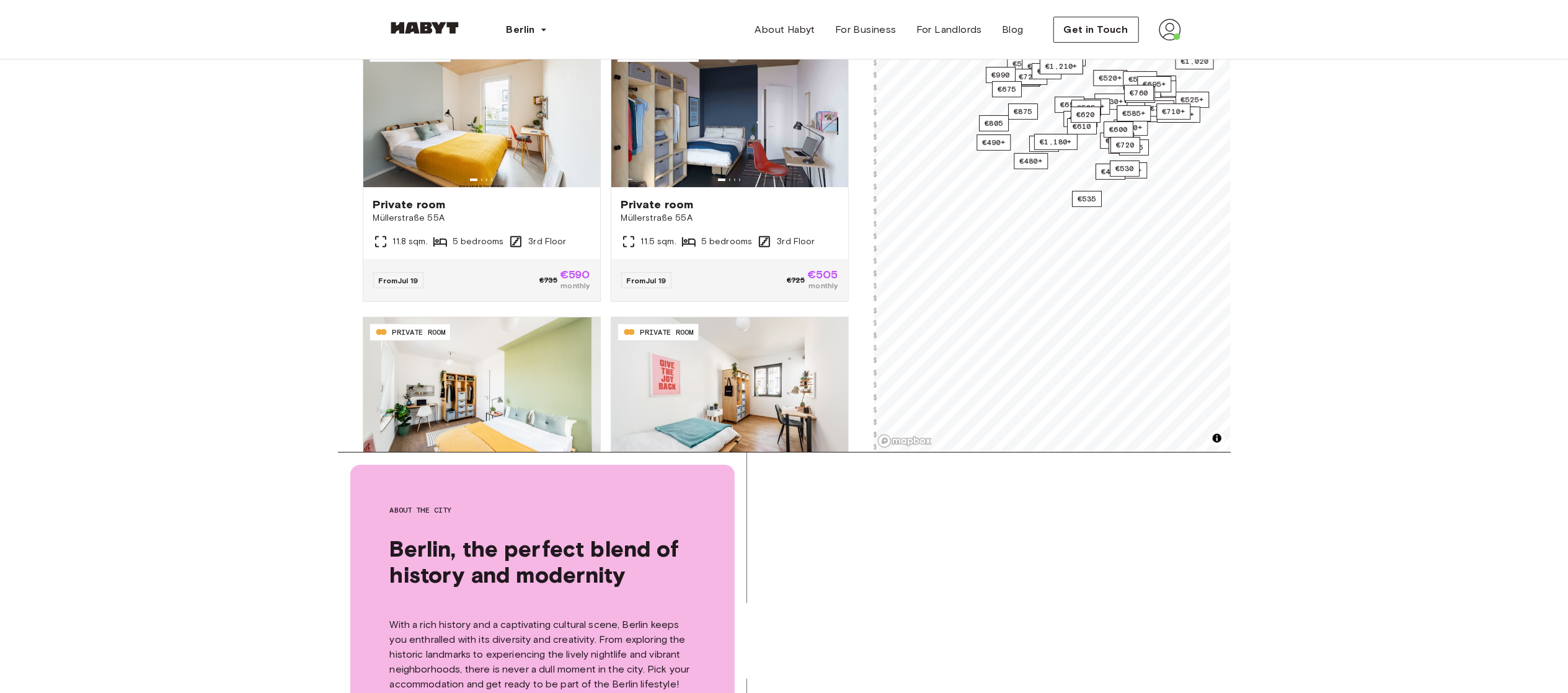 scroll, scrollTop: 424, scrollLeft: 0, axis: vertical 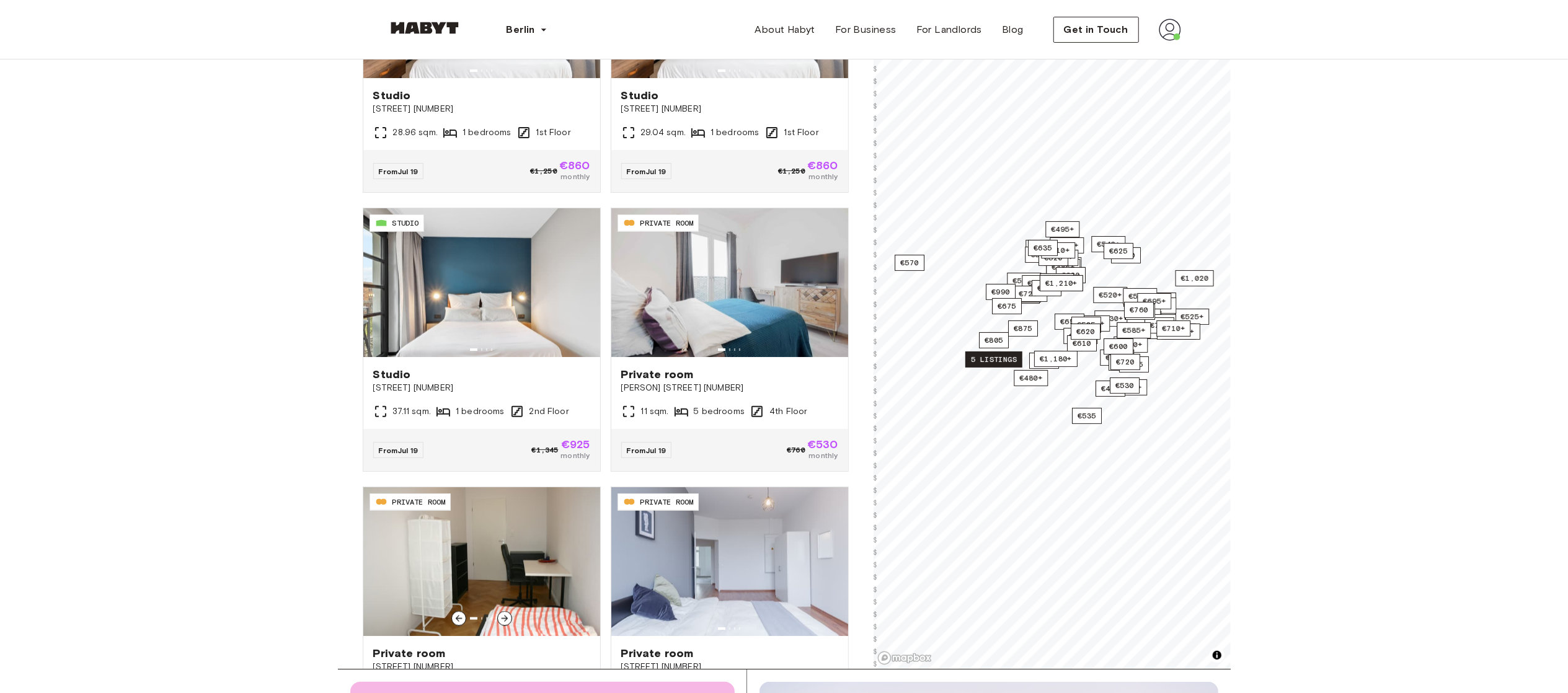 drag, startPoint x: 582, startPoint y: 505, endPoint x: 567, endPoint y: 480, distance: 29.154759 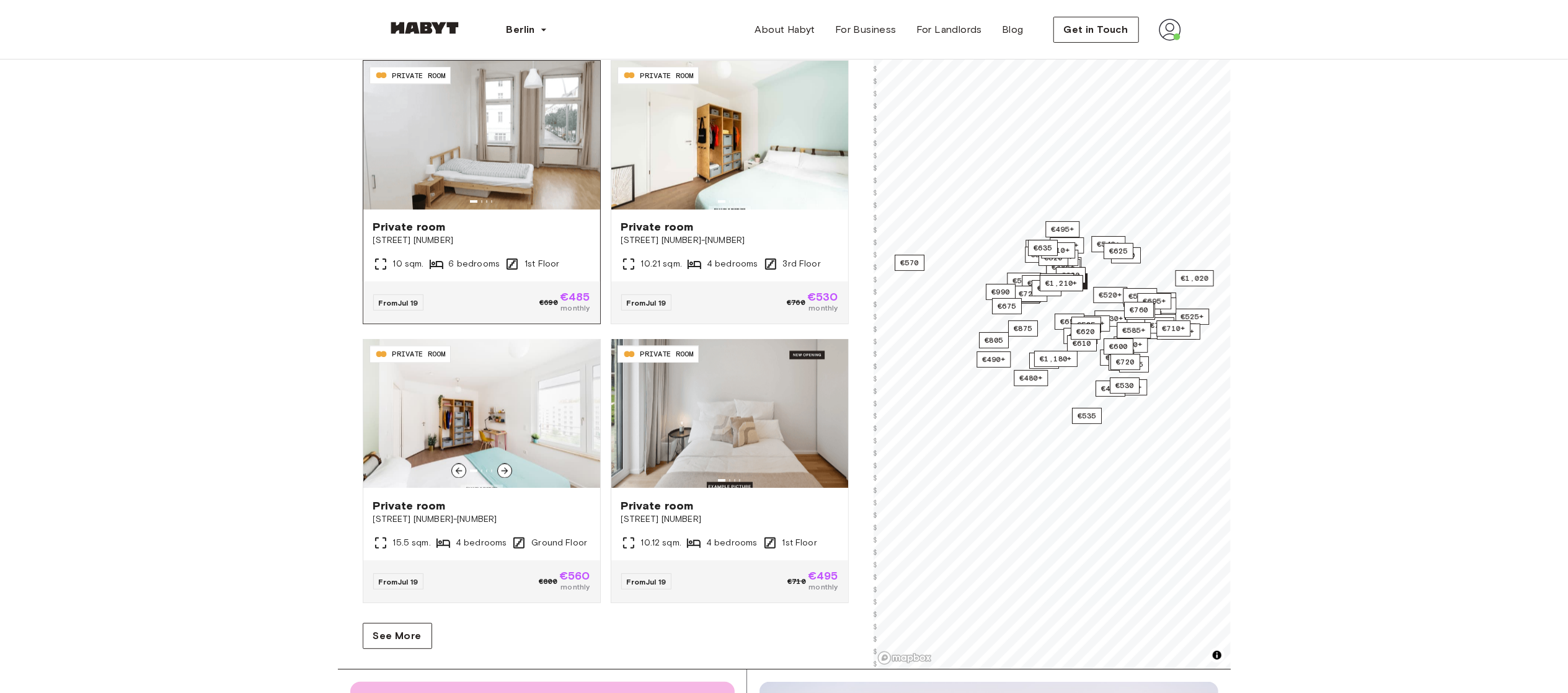scroll, scrollTop: 2175, scrollLeft: 0, axis: vertical 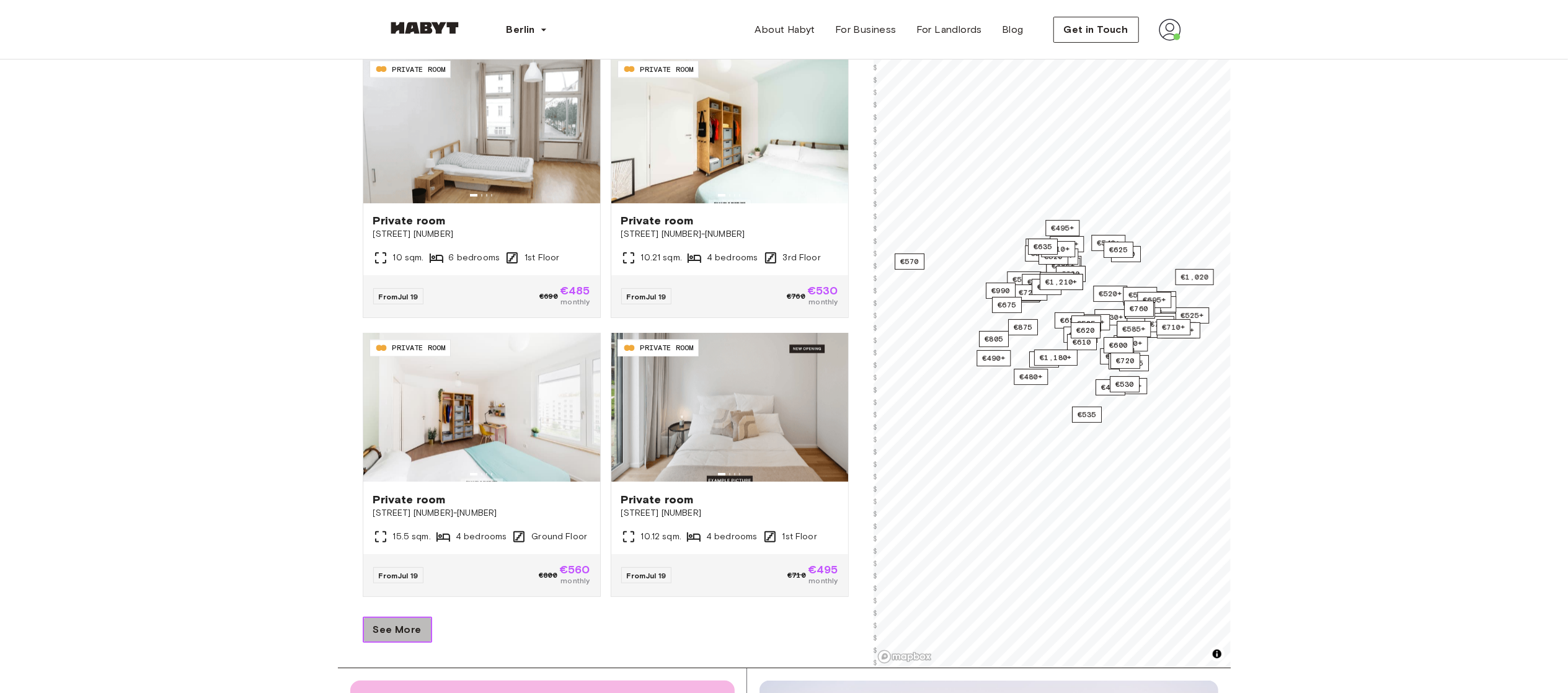 click on "See More" at bounding box center (397, 630) 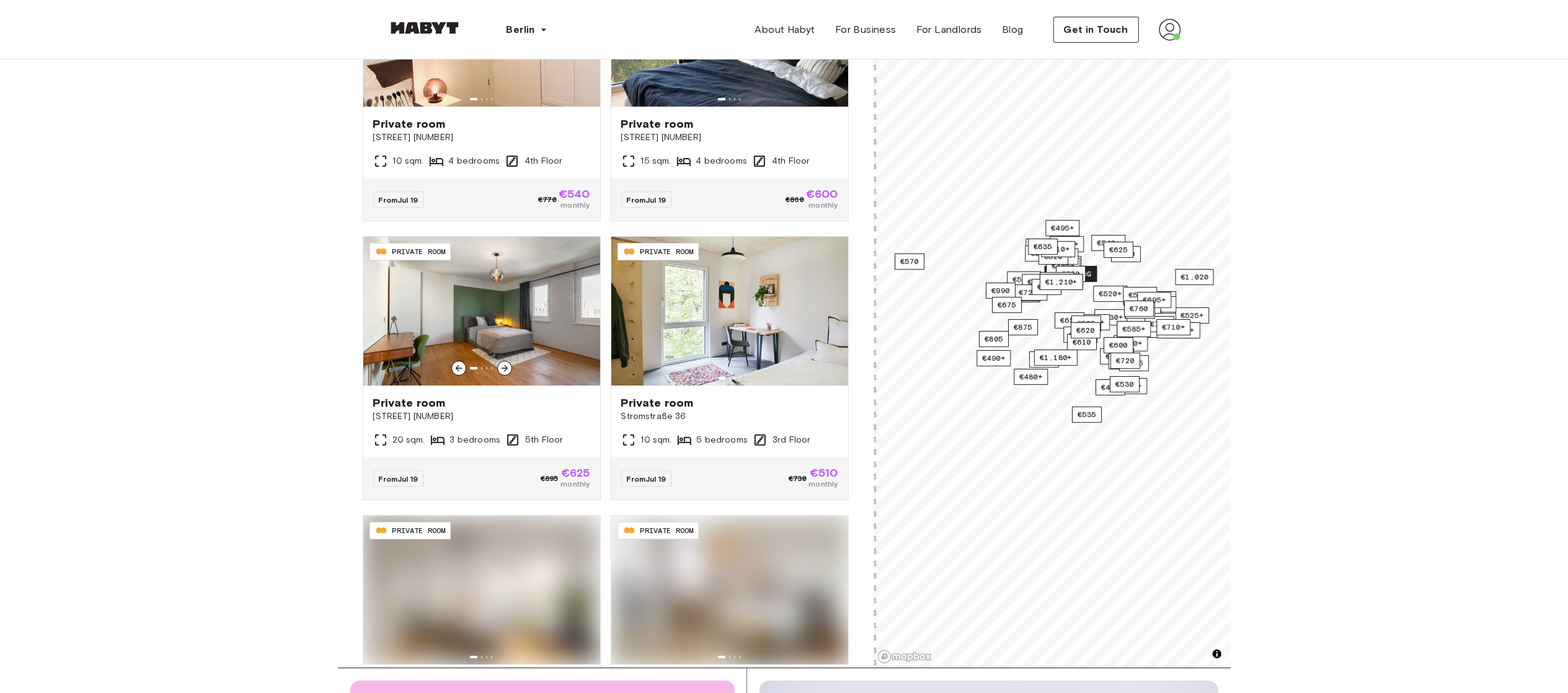 scroll, scrollTop: 4483, scrollLeft: 0, axis: vertical 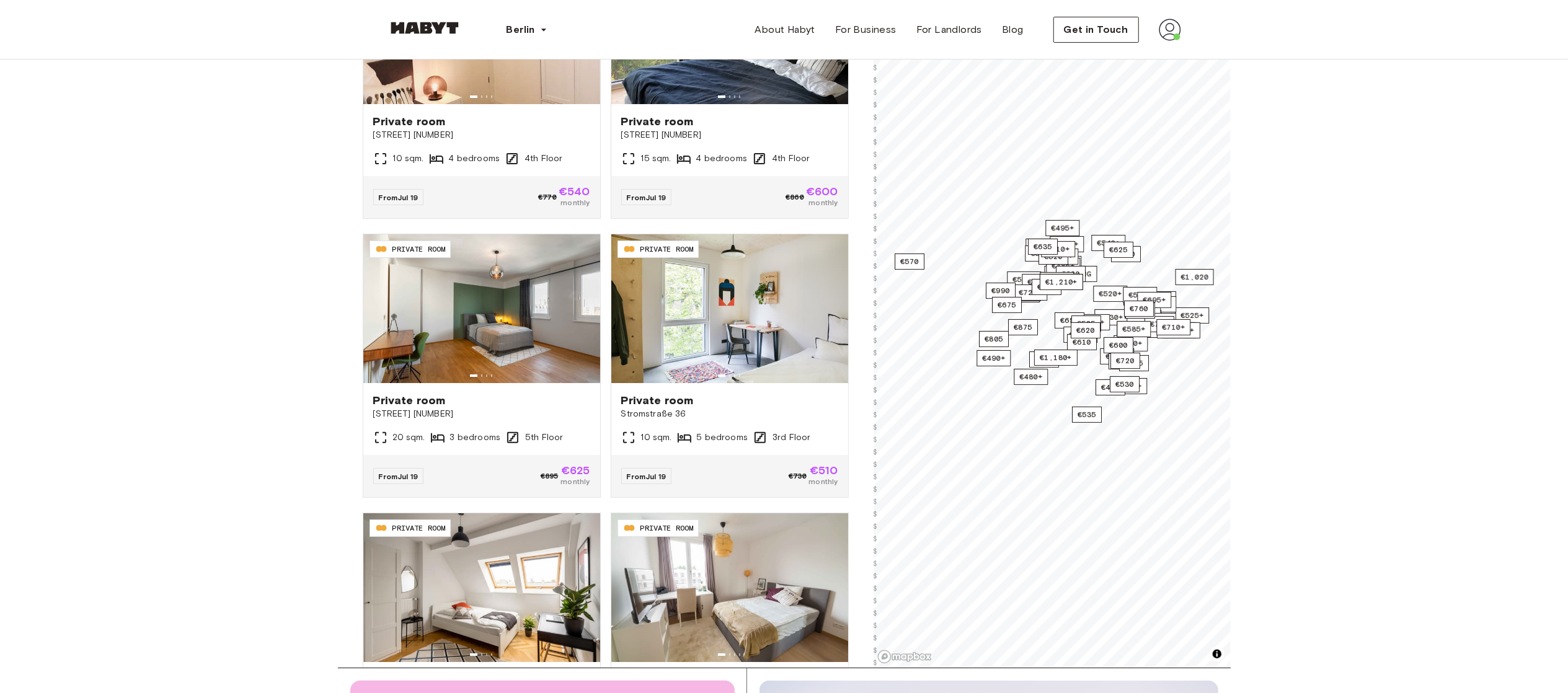 click on "**********" at bounding box center [784, 1135] 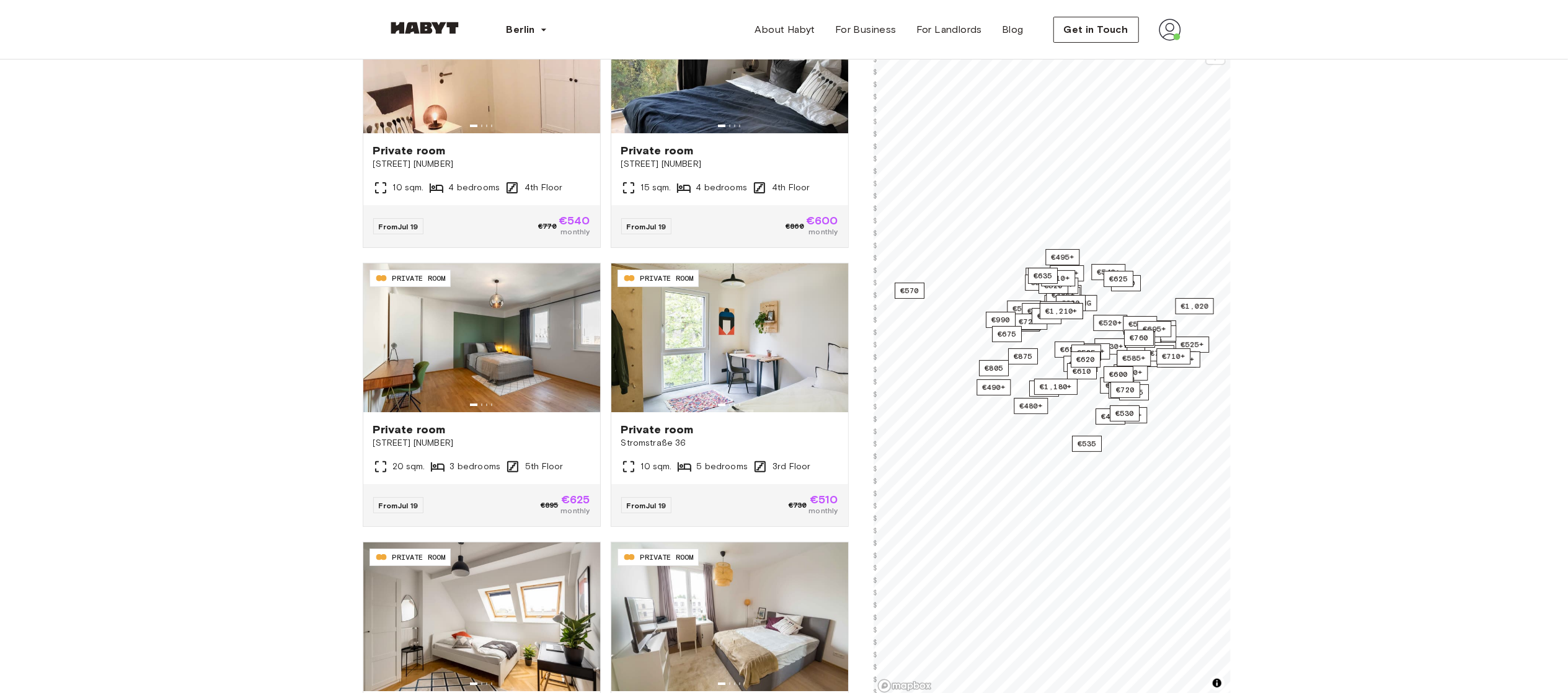 scroll, scrollTop: 164, scrollLeft: 0, axis: vertical 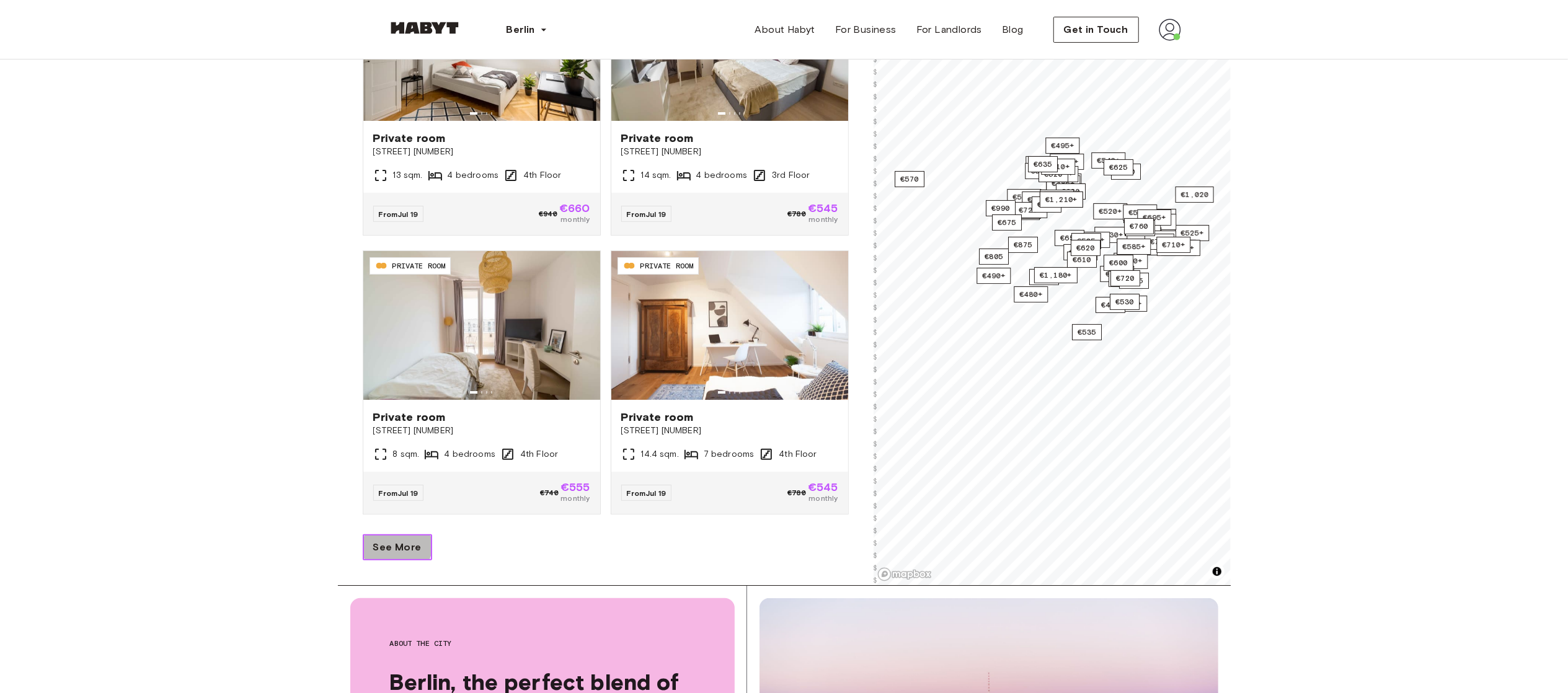 click on "See More" at bounding box center (397, 547) 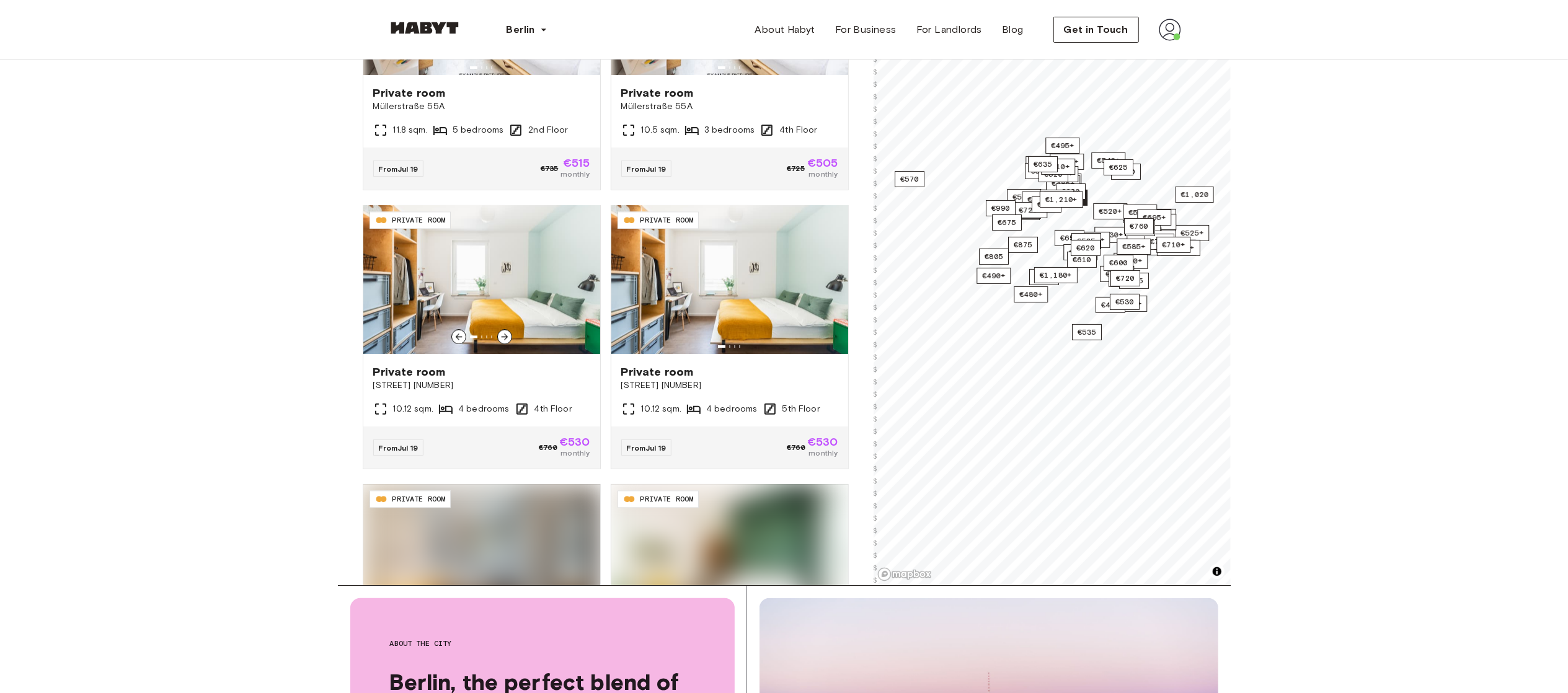 scroll, scrollTop: 7223, scrollLeft: 0, axis: vertical 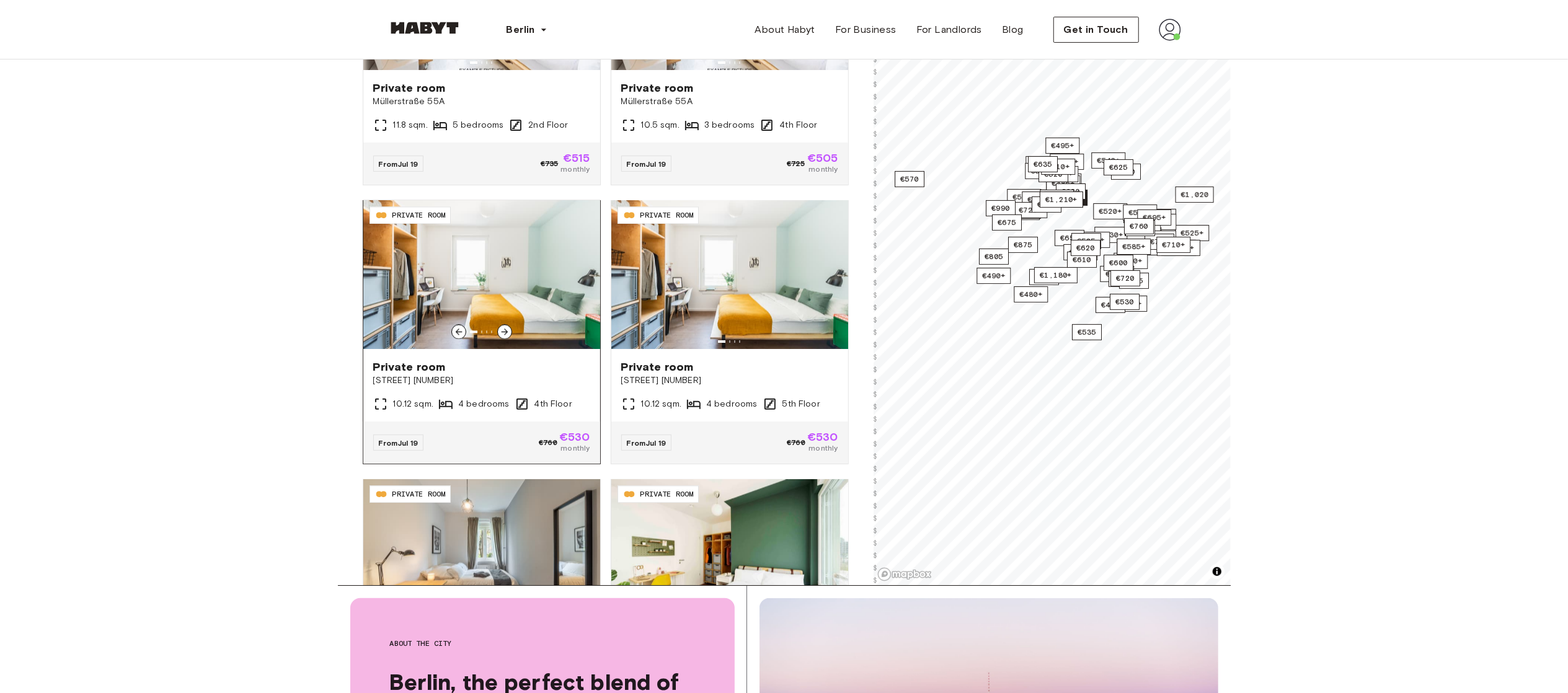click at bounding box center (482, 275) 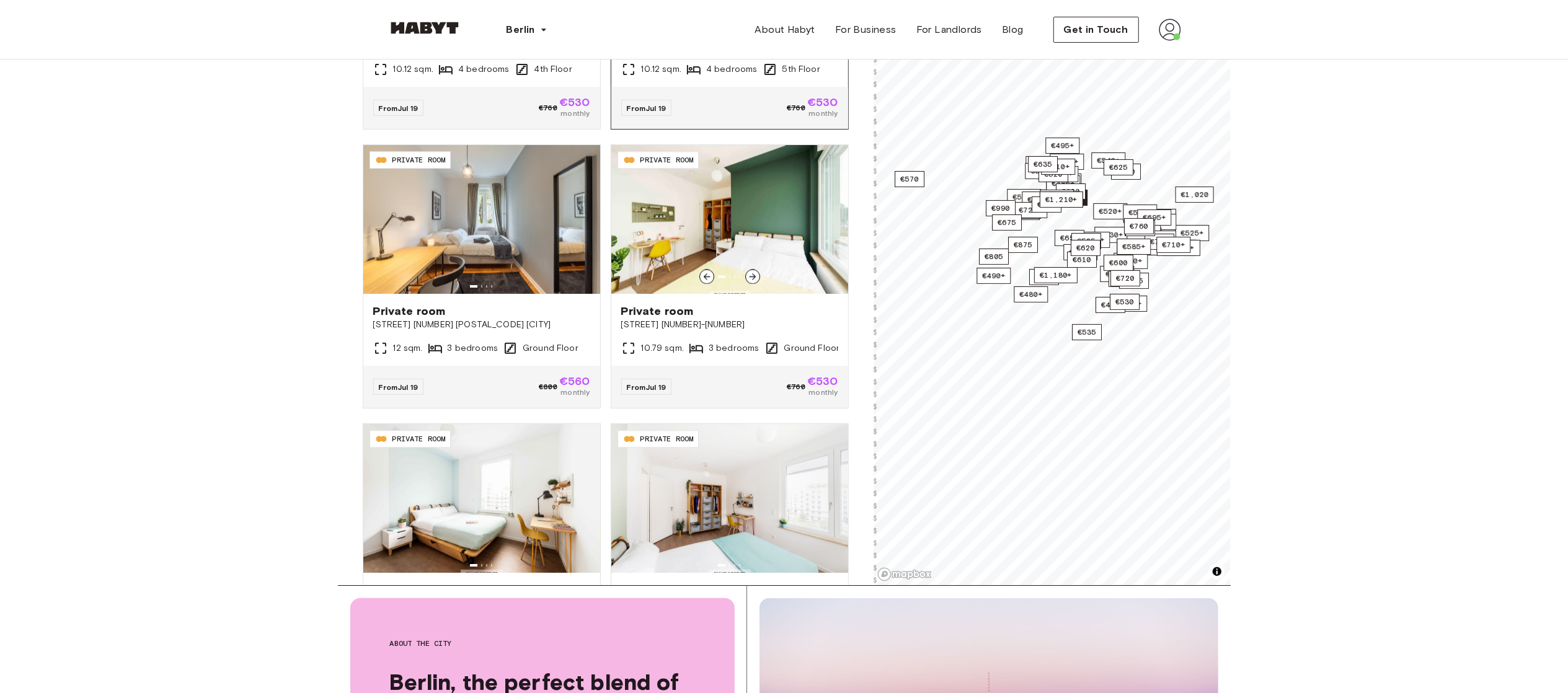 scroll, scrollTop: 7560, scrollLeft: 0, axis: vertical 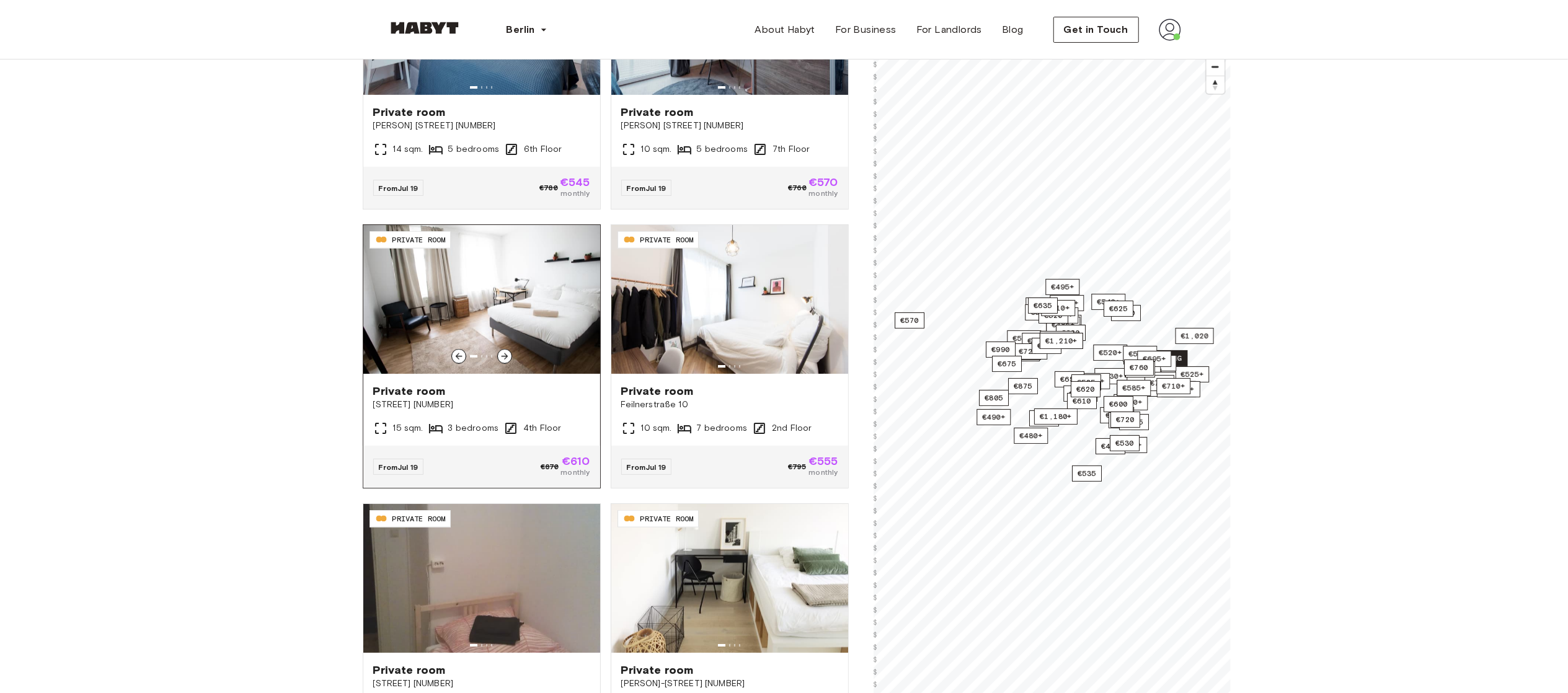 click at bounding box center (482, 299) 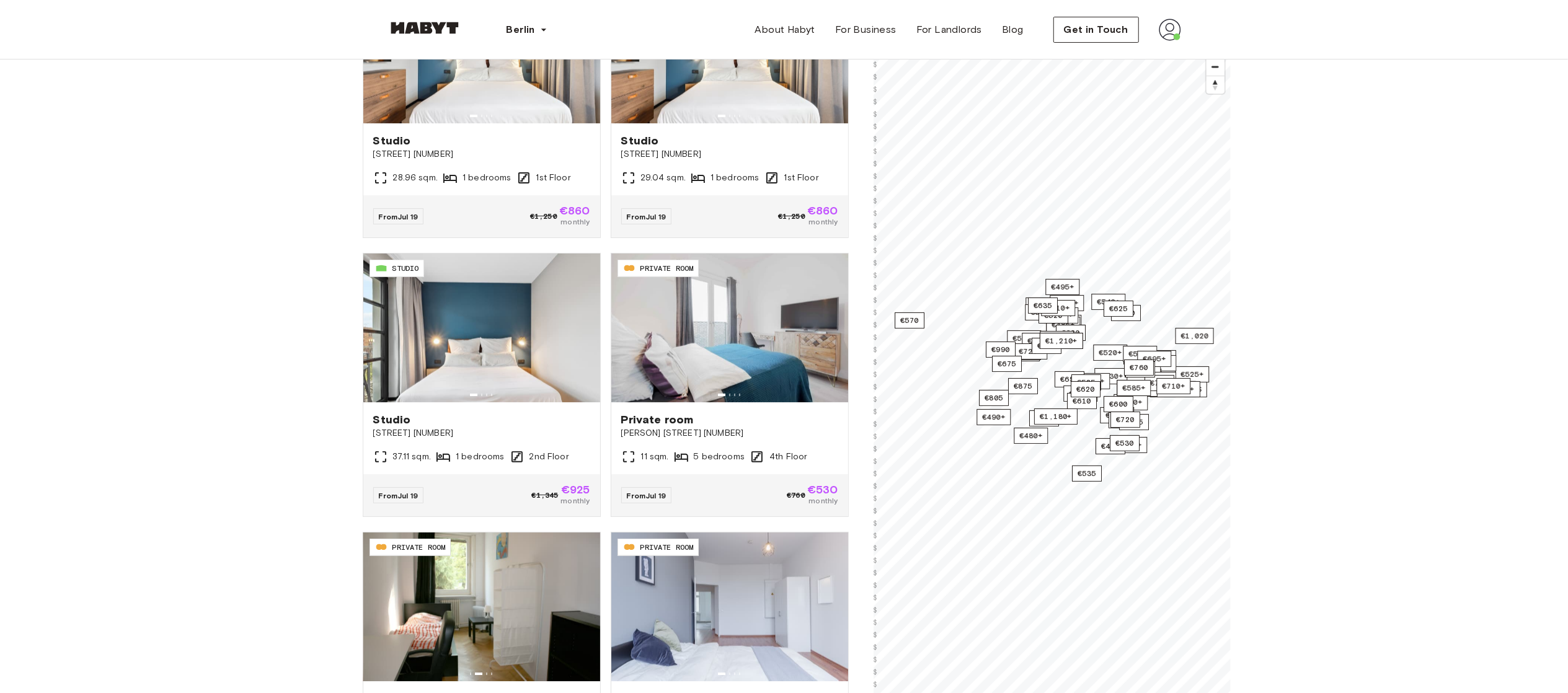 scroll, scrollTop: 1453, scrollLeft: 0, axis: vertical 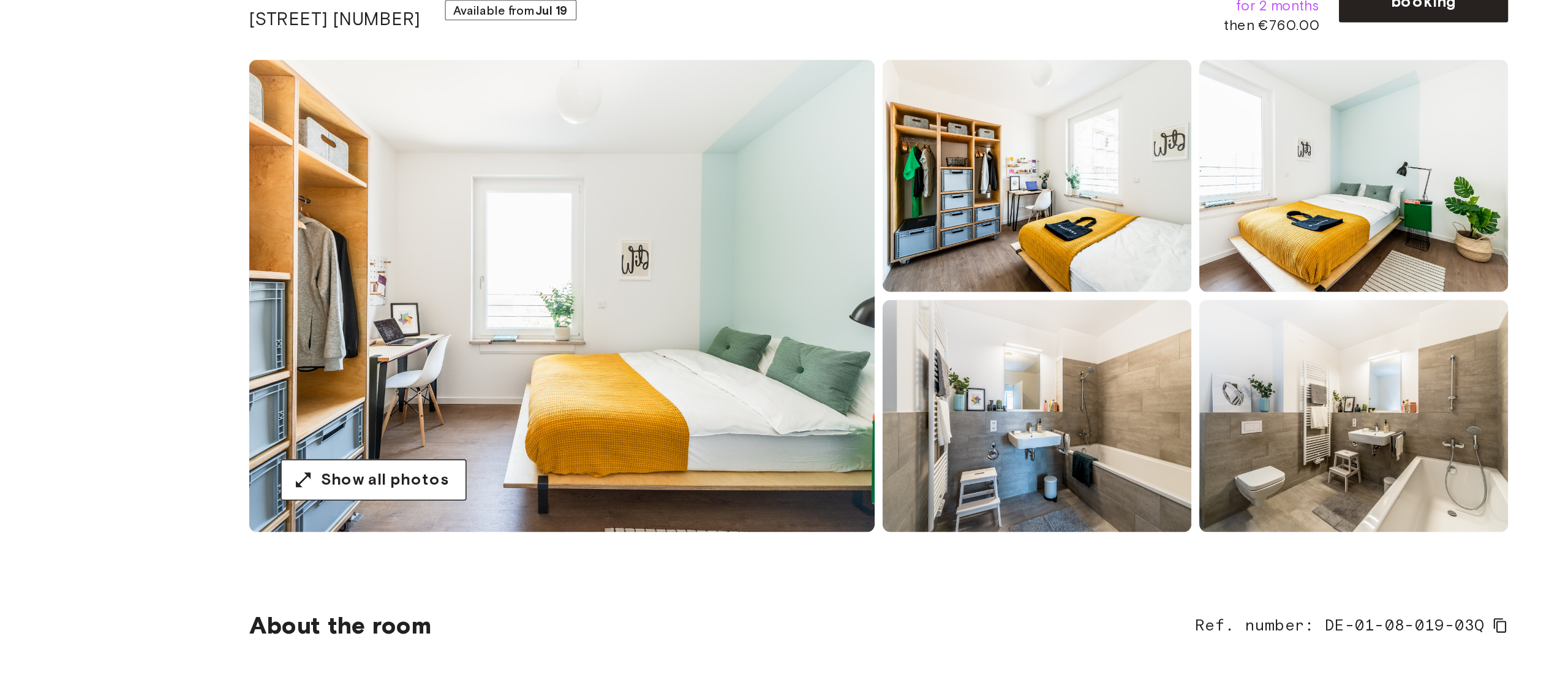 click at bounding box center [883, 238] 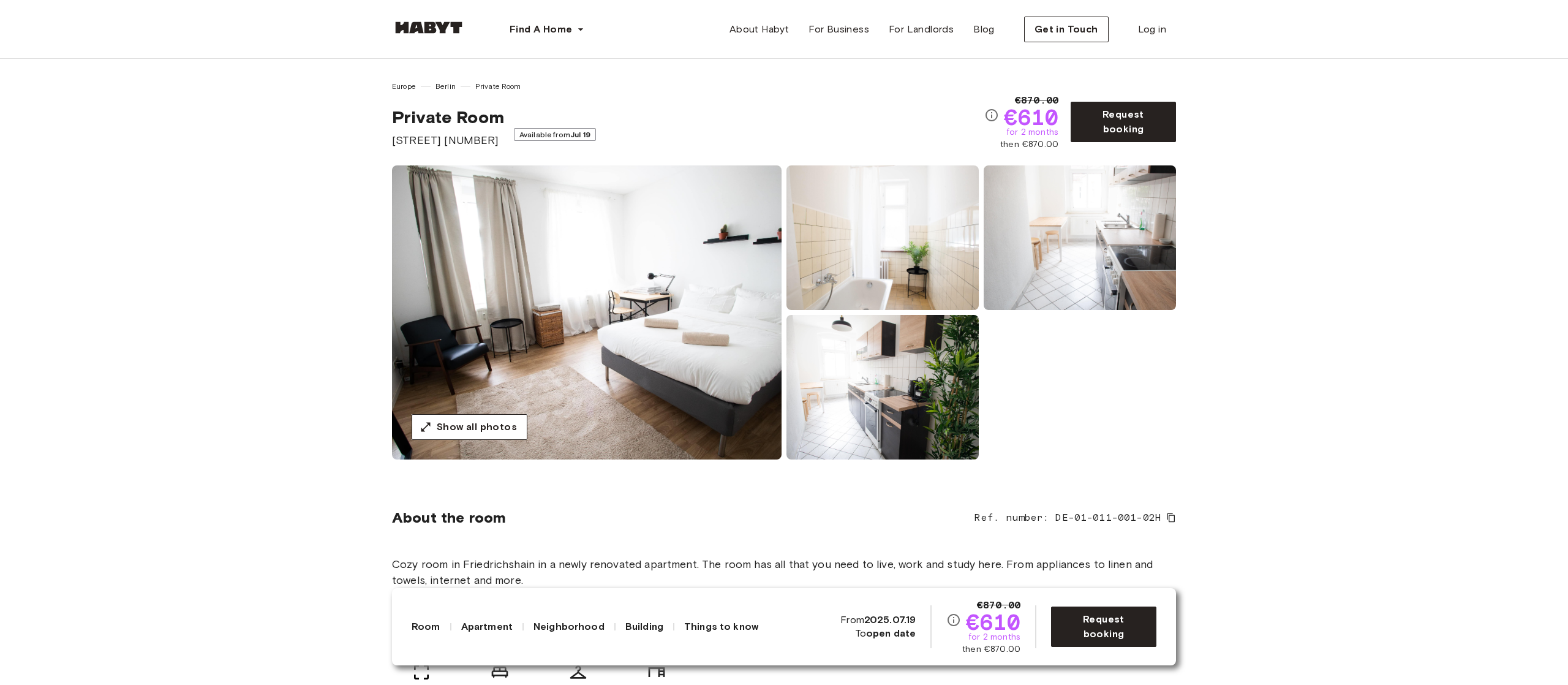 scroll, scrollTop: 0, scrollLeft: 0, axis: both 